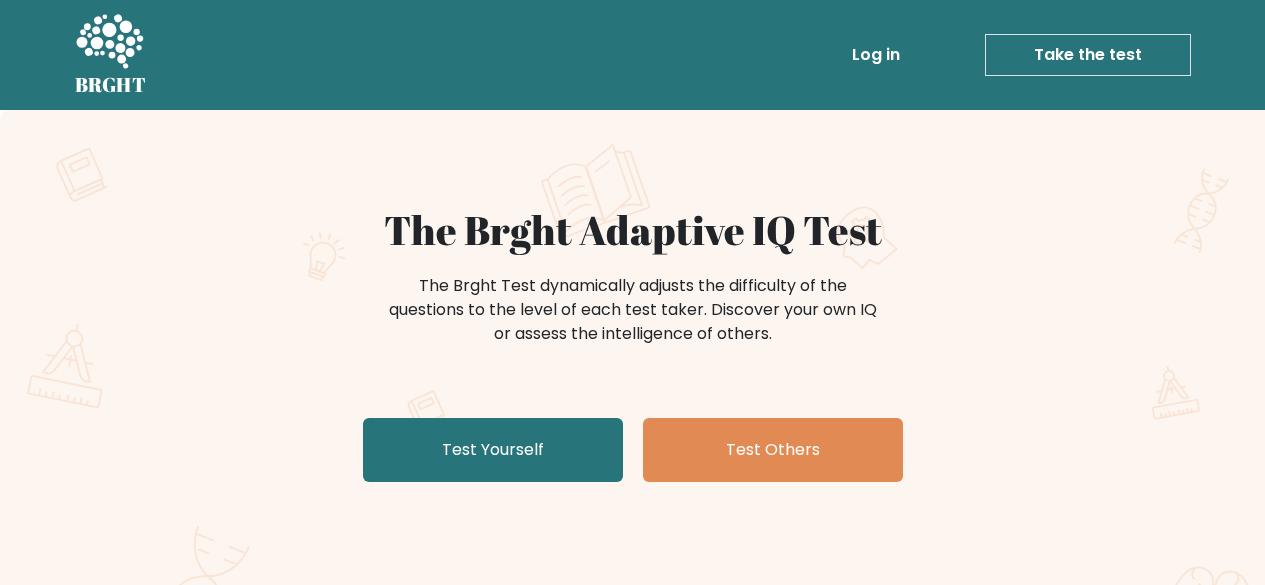 scroll, scrollTop: 0, scrollLeft: 0, axis: both 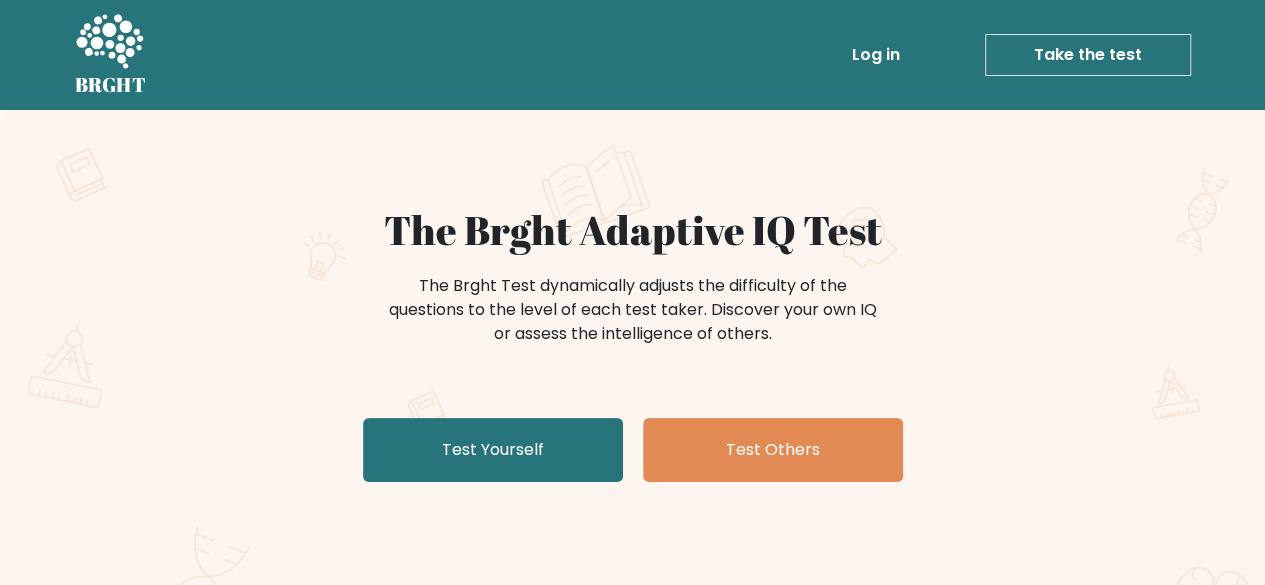click on "Log in" at bounding box center (876, 55) 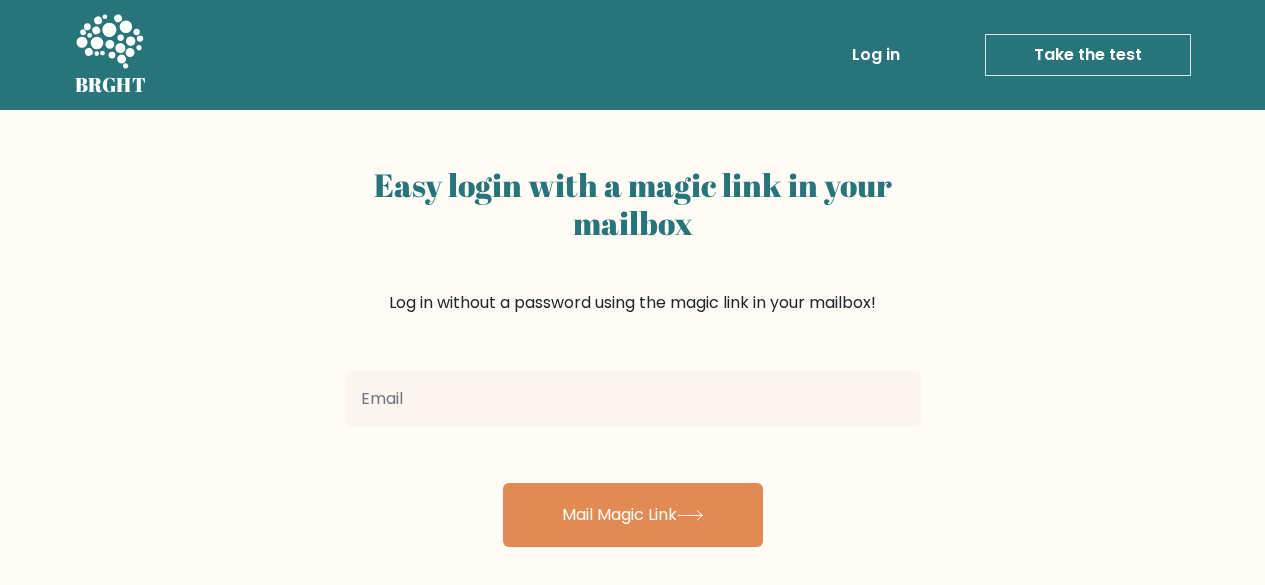 scroll, scrollTop: 0, scrollLeft: 0, axis: both 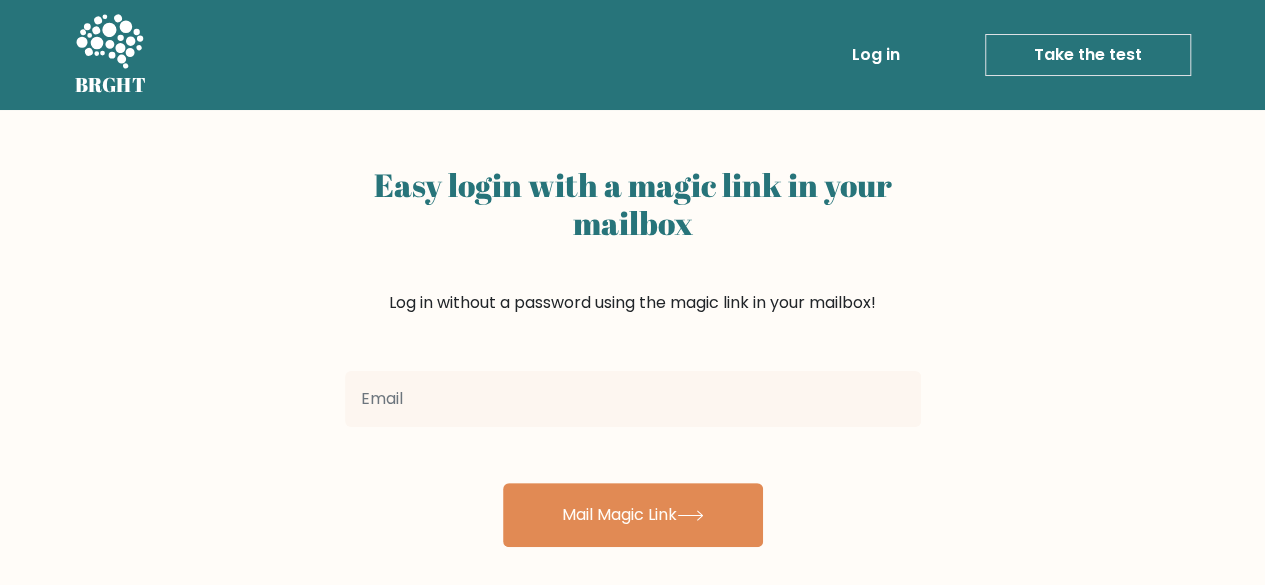 click on "Mail Magic Link" at bounding box center [633, 455] 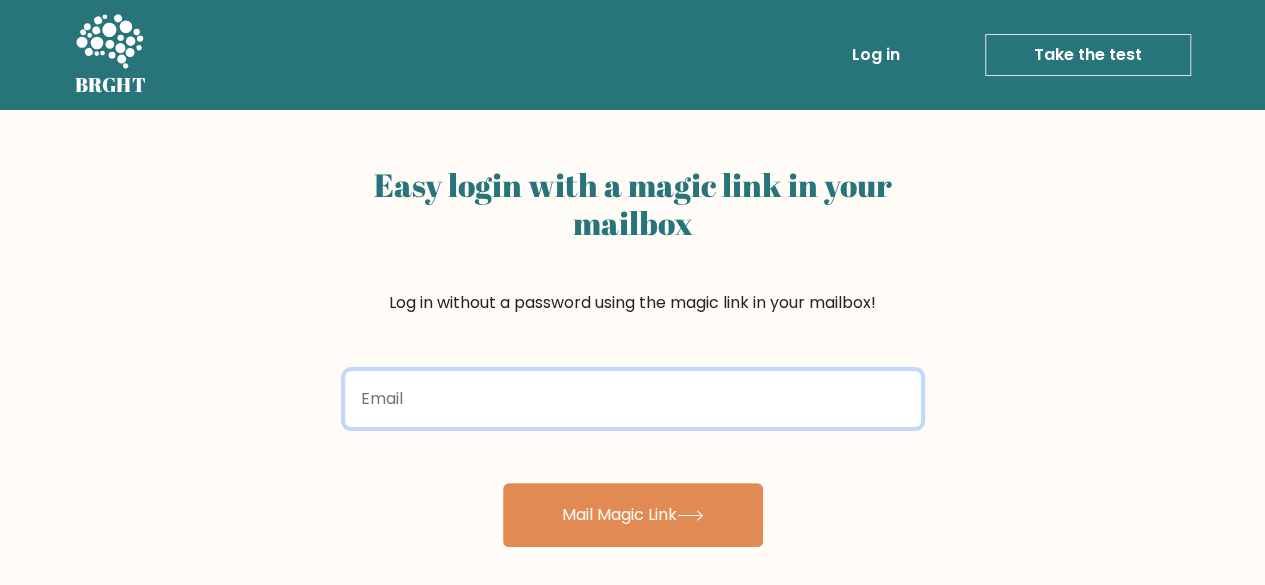 click at bounding box center (633, 399) 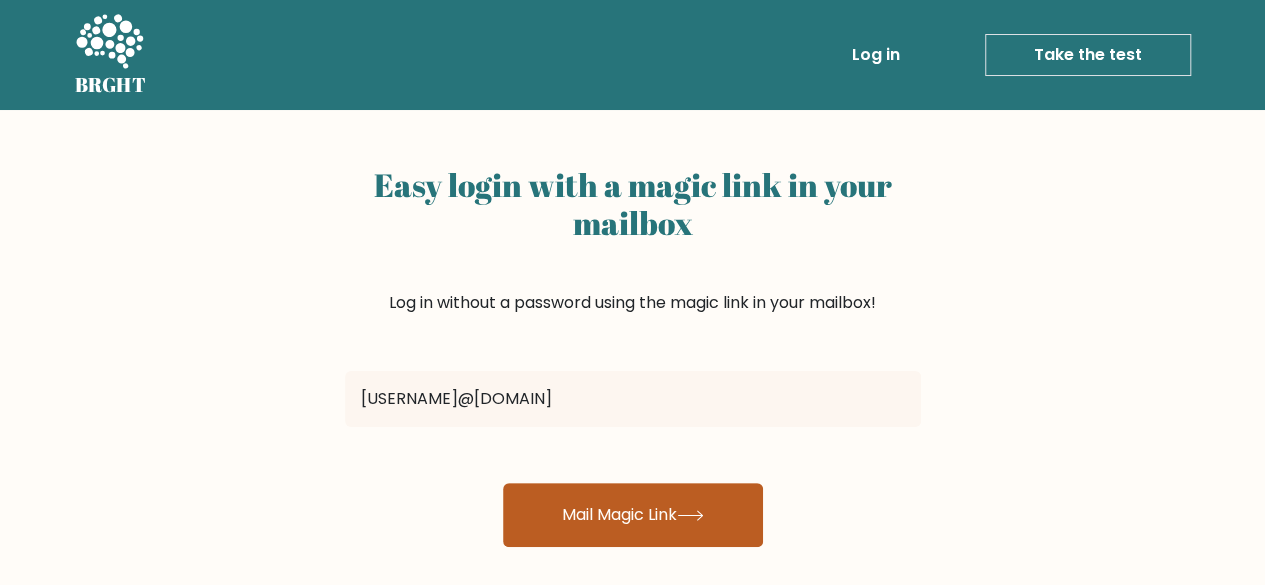 click on "Mail Magic Link" at bounding box center [633, 515] 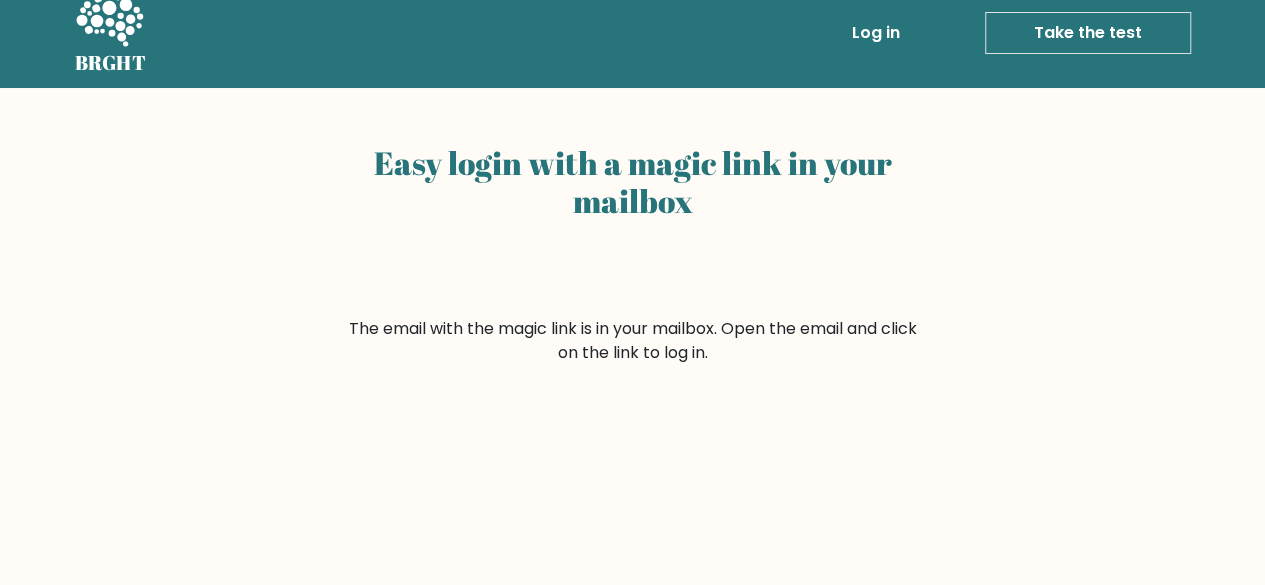 scroll, scrollTop: 0, scrollLeft: 0, axis: both 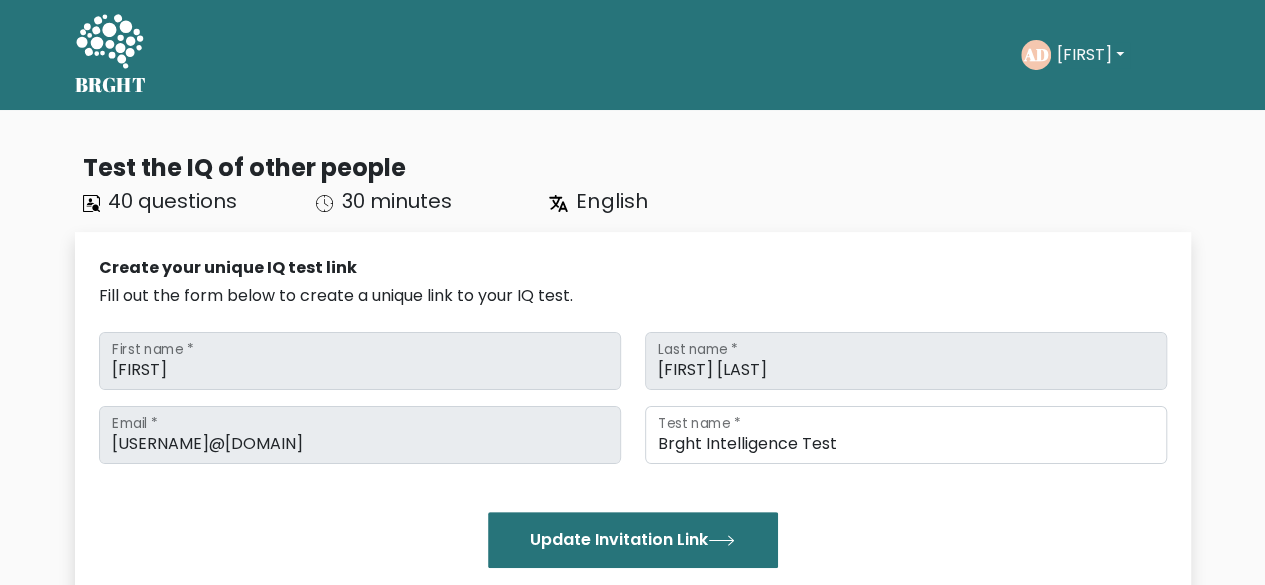 click 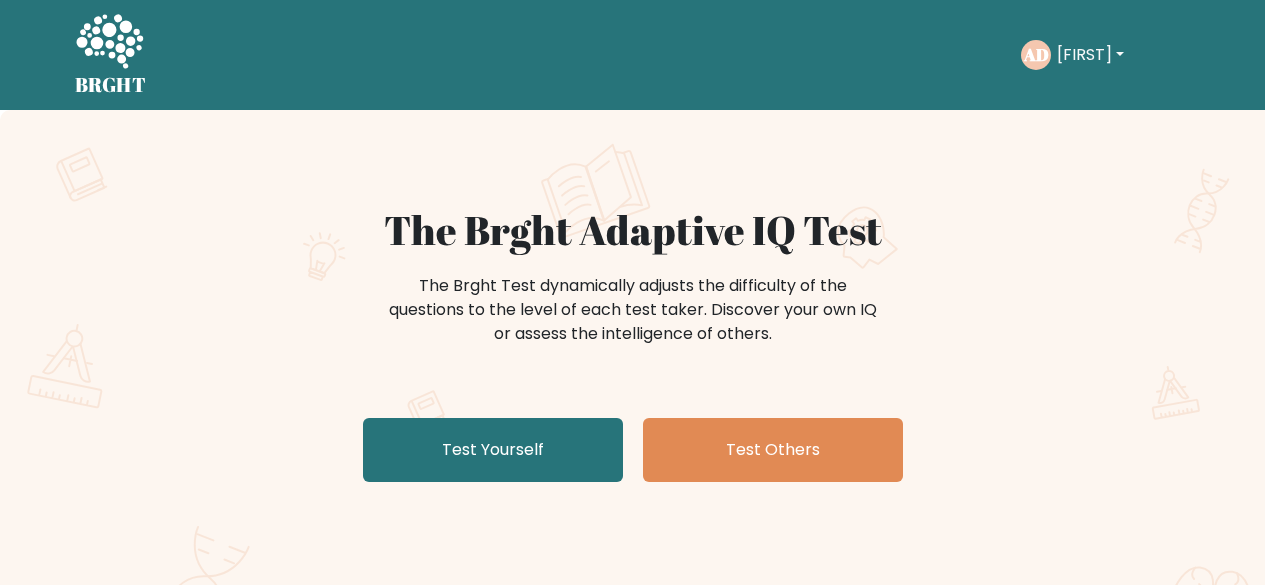 scroll, scrollTop: 0, scrollLeft: 0, axis: both 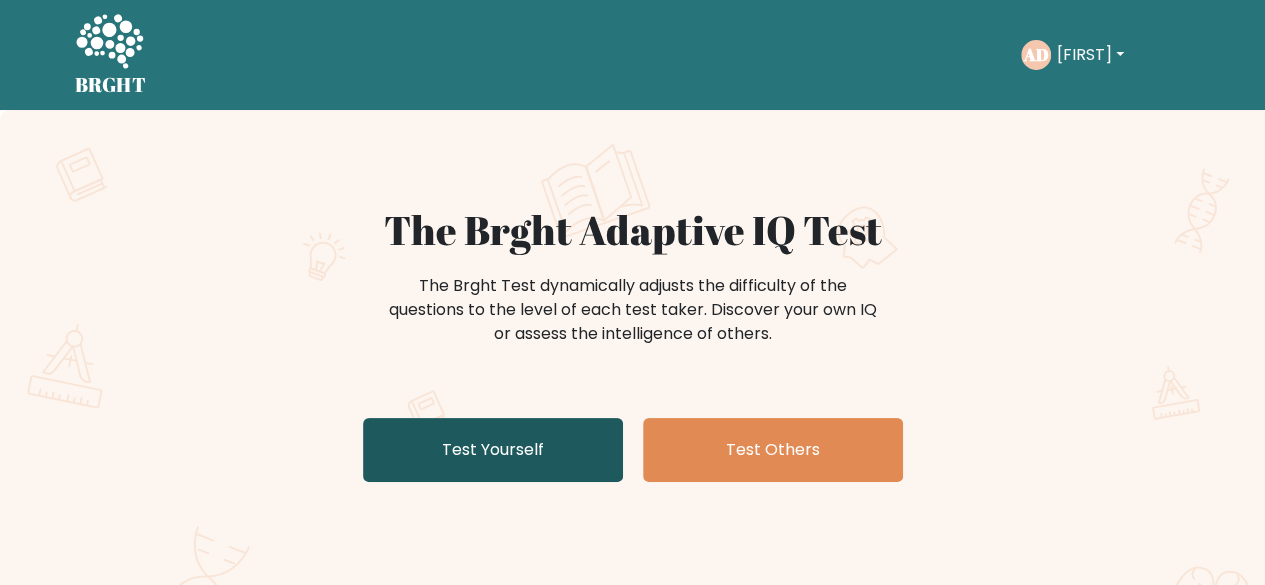 click on "Test Yourself" at bounding box center [493, 450] 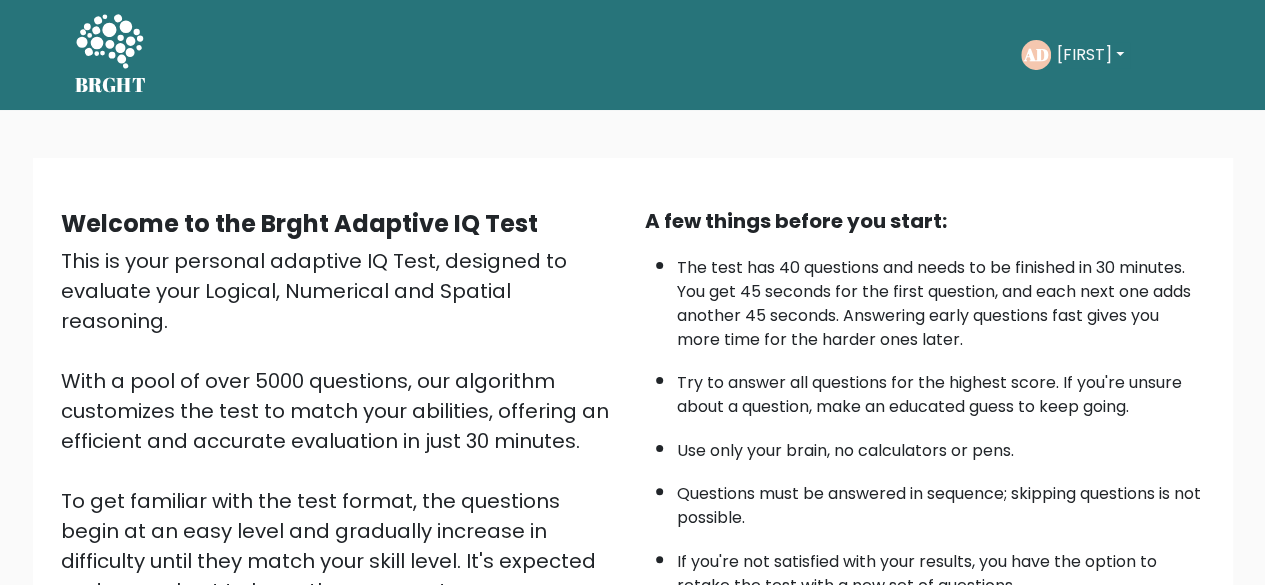 scroll, scrollTop: 330, scrollLeft: 0, axis: vertical 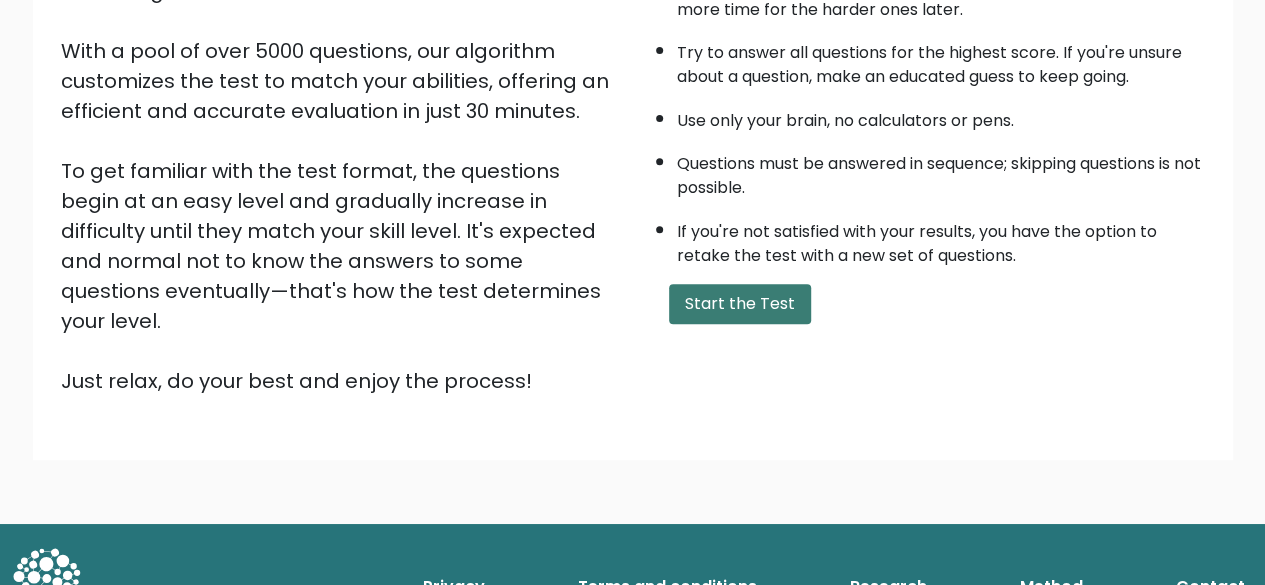 click on "Start the Test" at bounding box center [740, 304] 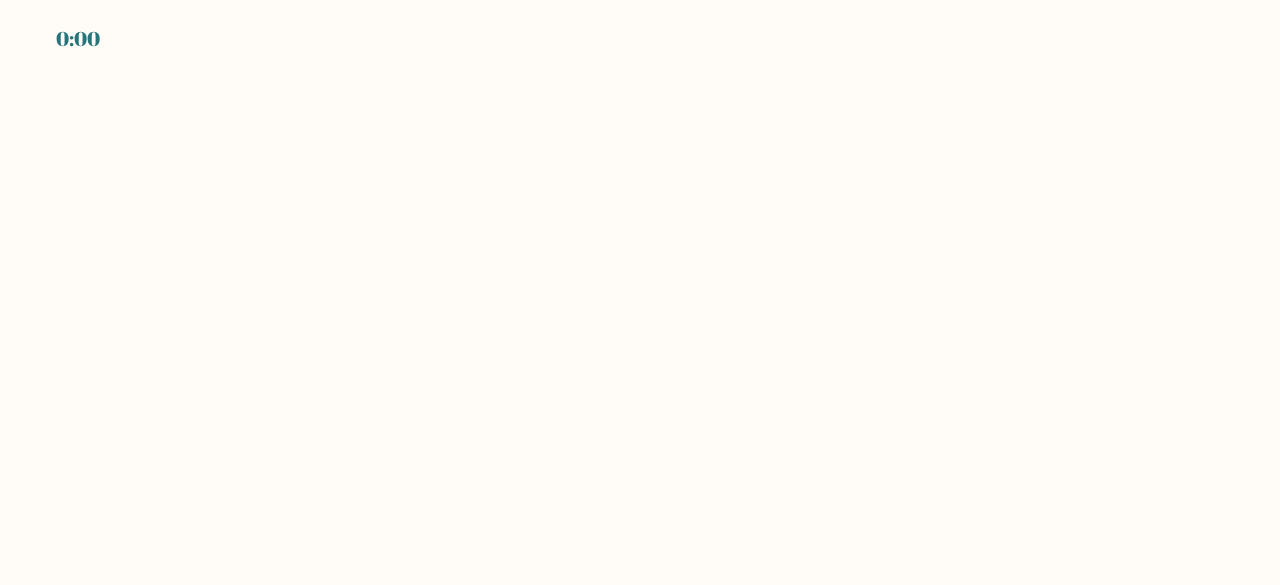 scroll, scrollTop: 0, scrollLeft: 0, axis: both 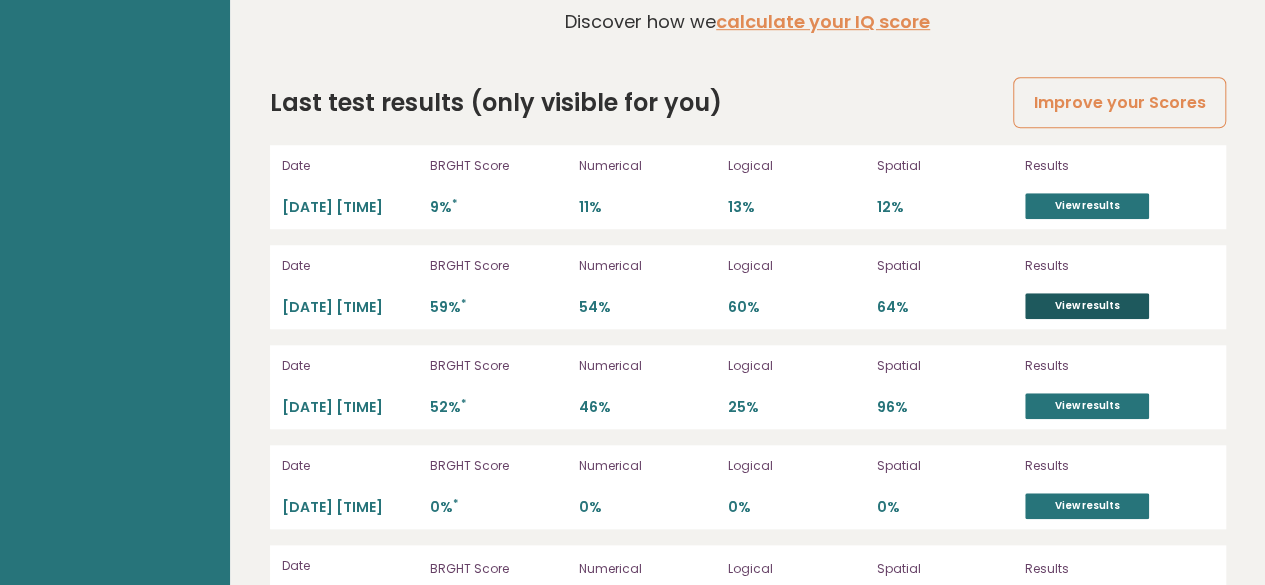 click on "View results" at bounding box center (1087, 306) 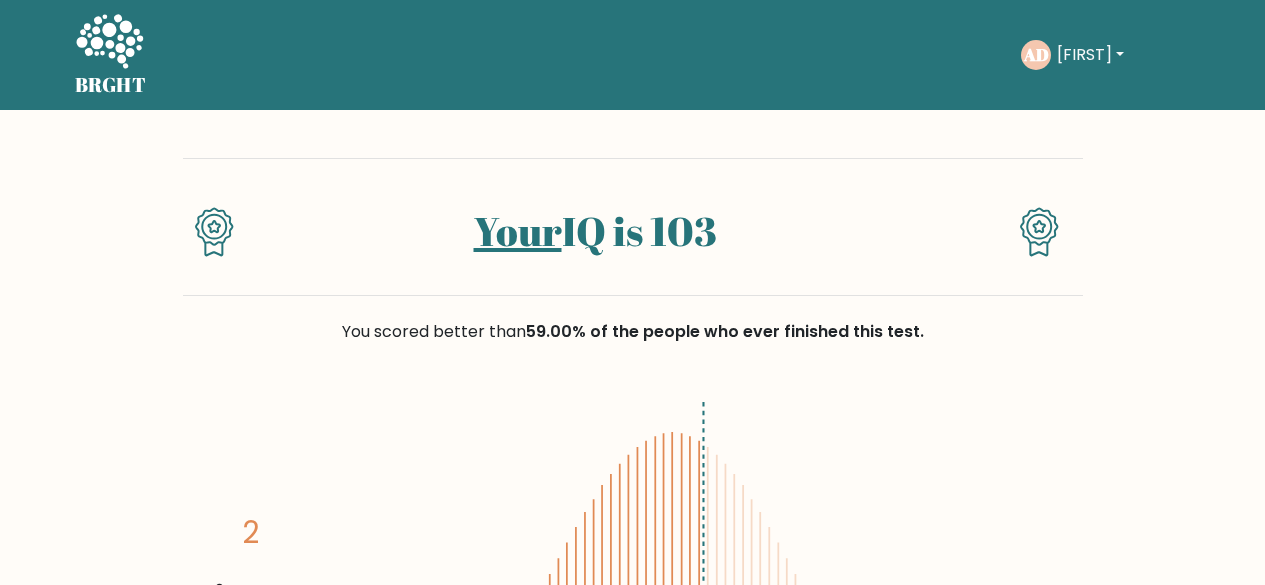 scroll, scrollTop: 0, scrollLeft: 0, axis: both 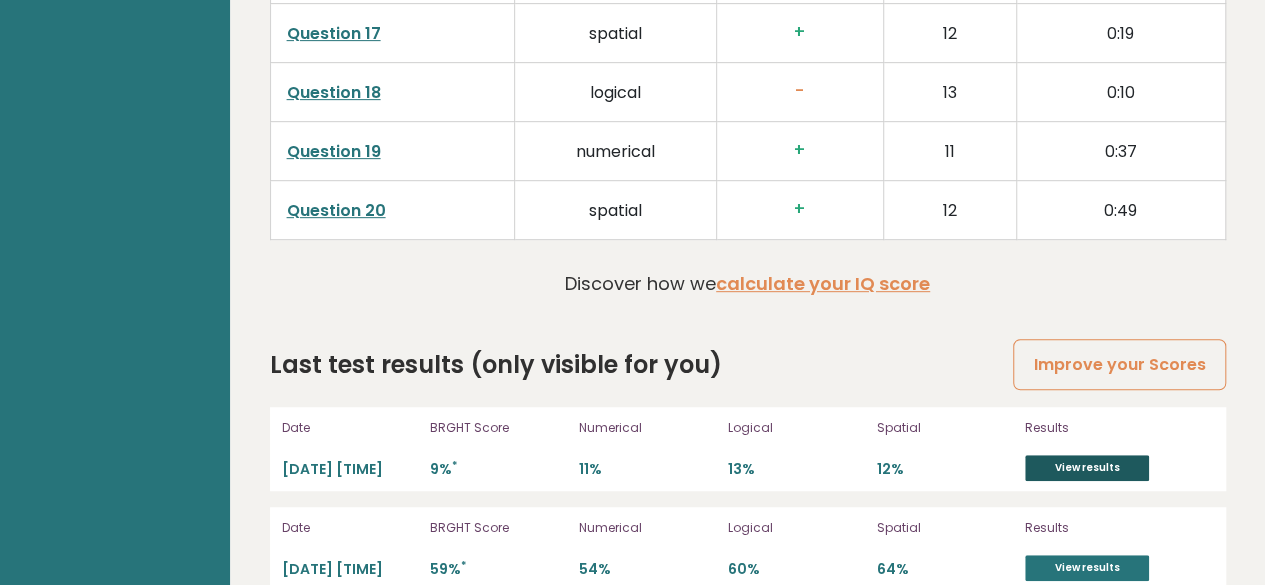click on "View results" at bounding box center [1087, 468] 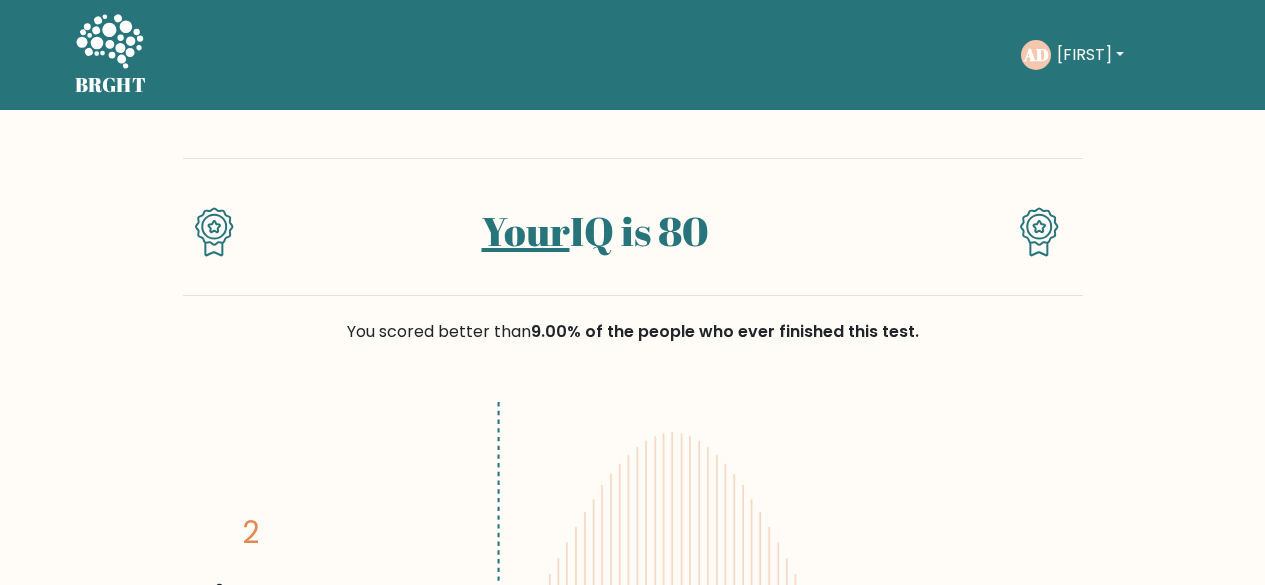 scroll, scrollTop: 0, scrollLeft: 0, axis: both 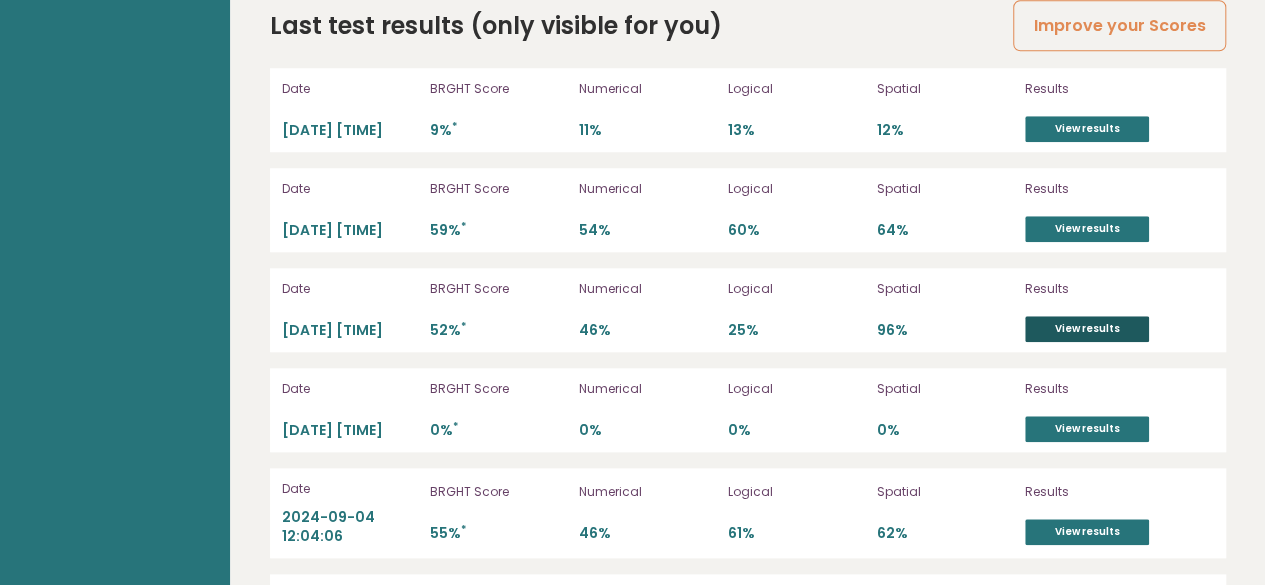 click on "View results" at bounding box center [1087, 329] 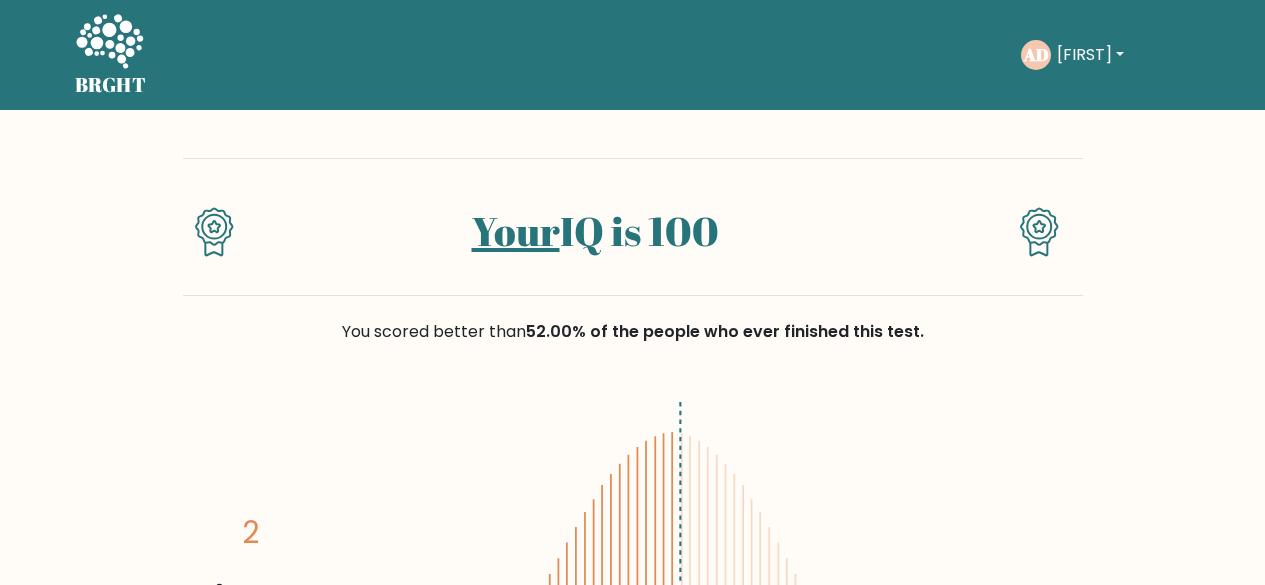 scroll, scrollTop: 0, scrollLeft: 0, axis: both 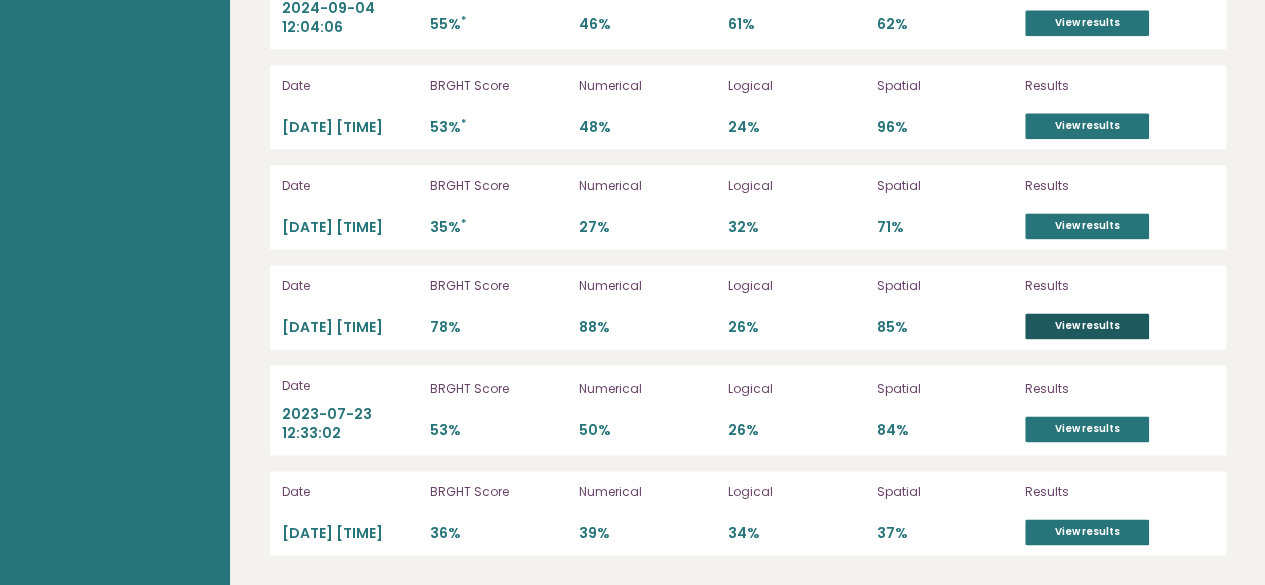 click on "View results" at bounding box center [1087, 326] 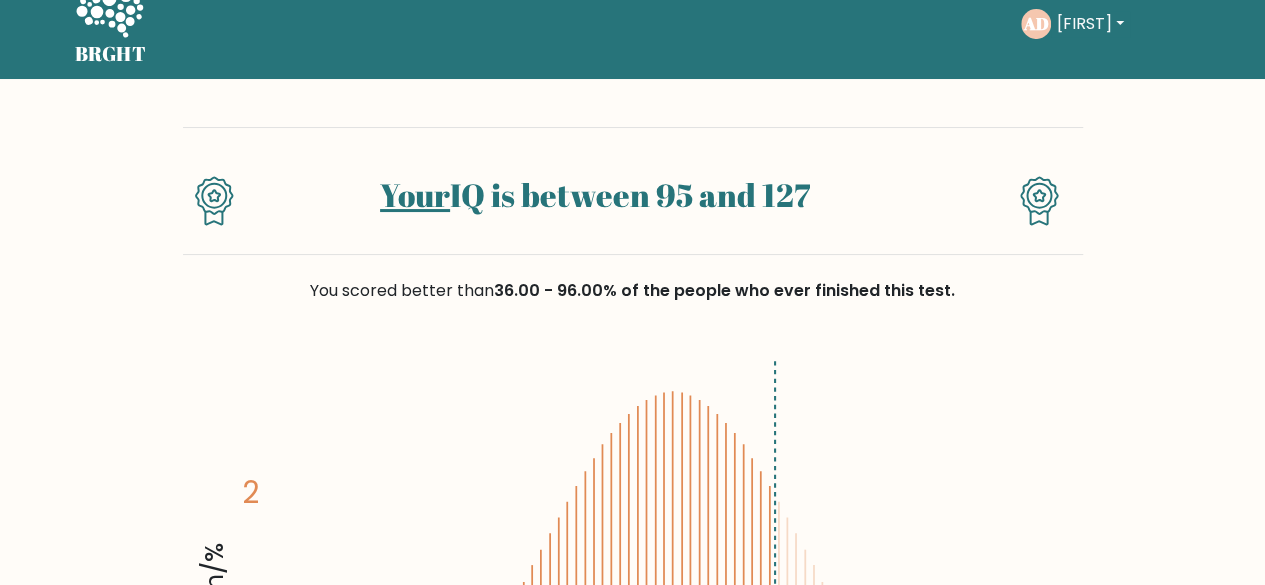 scroll, scrollTop: 0, scrollLeft: 0, axis: both 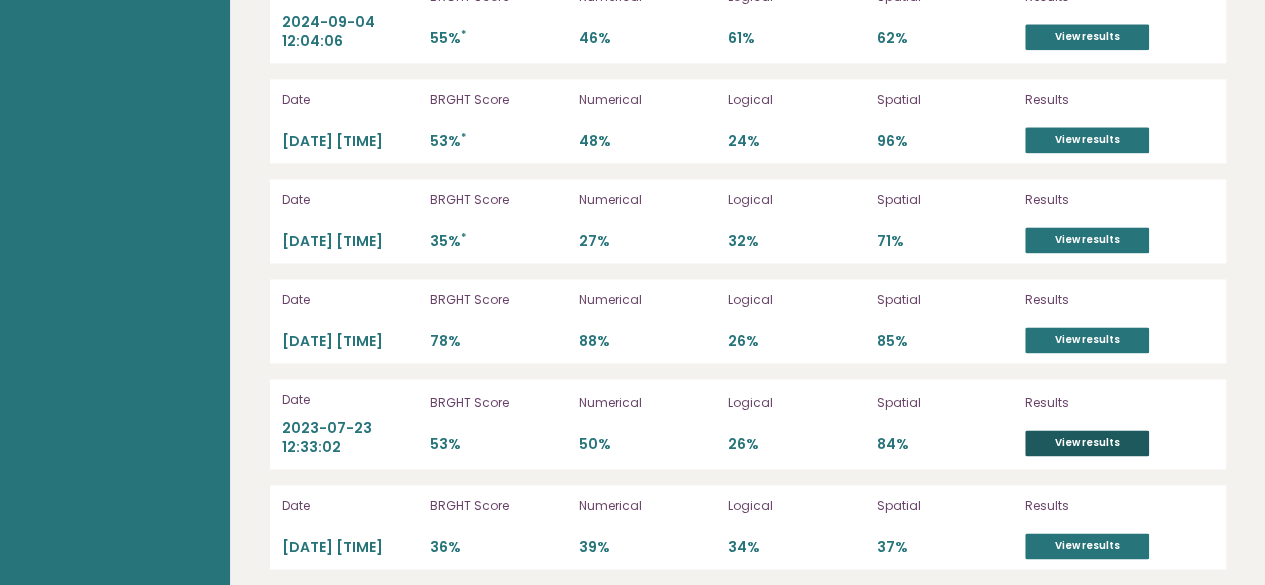 click on "View results" at bounding box center [1087, 443] 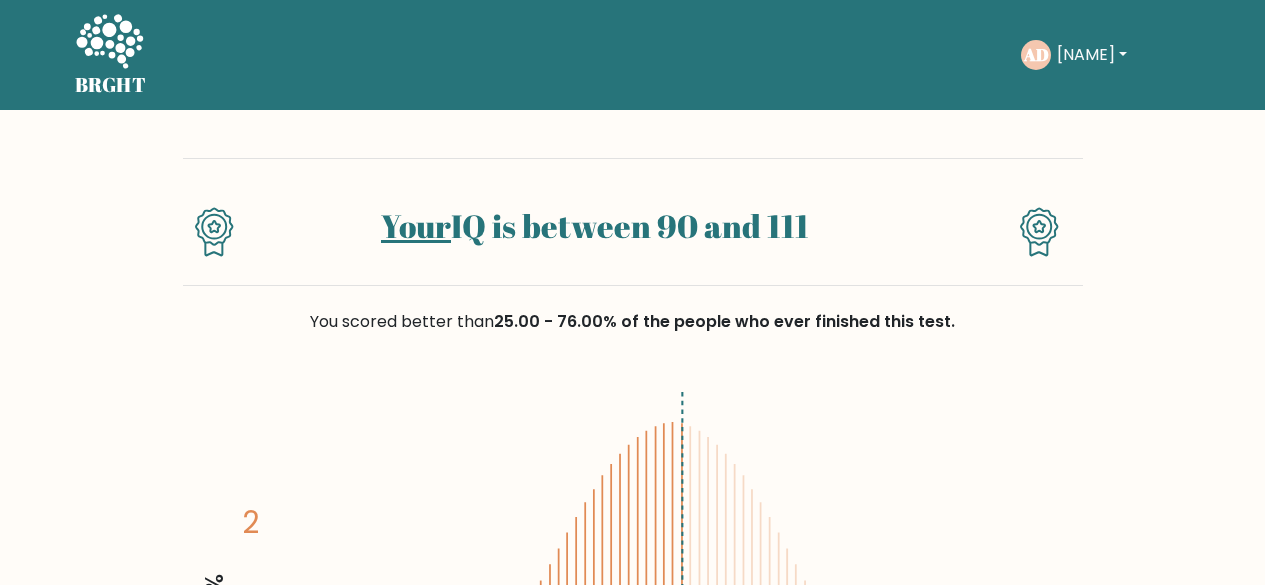 scroll, scrollTop: 0, scrollLeft: 0, axis: both 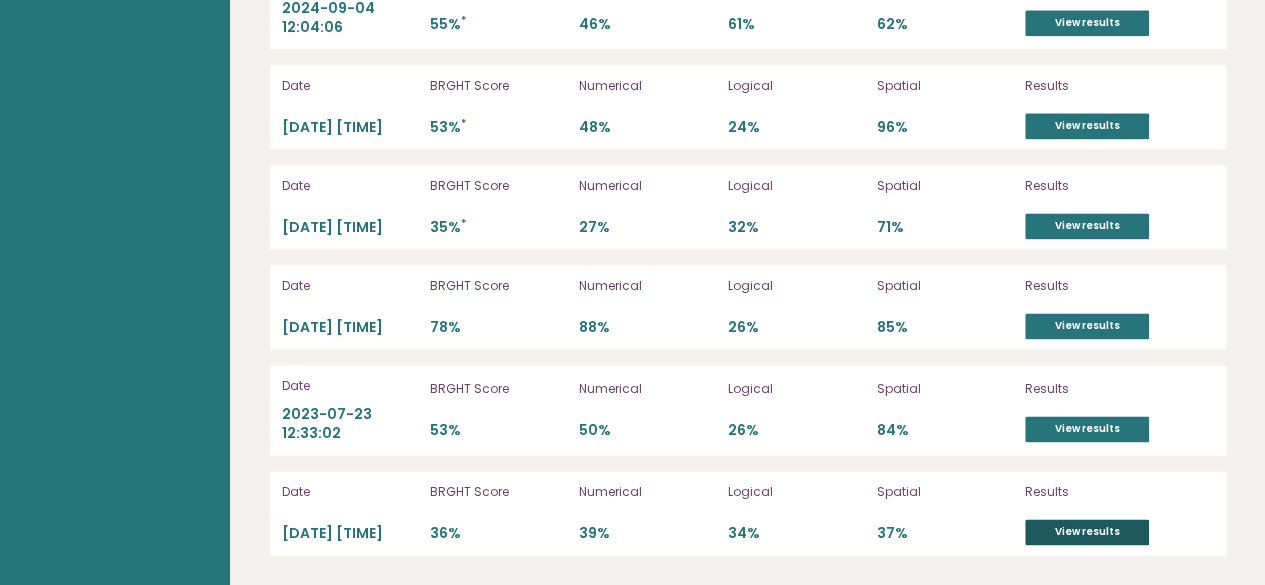 click on "View results" at bounding box center [1087, 532] 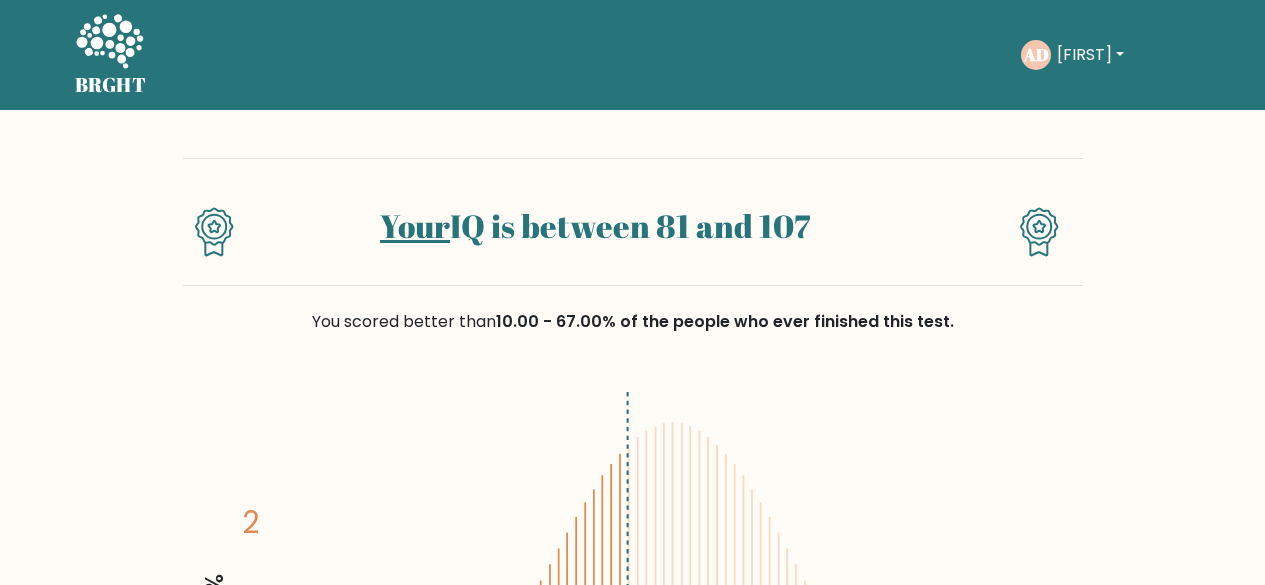 scroll, scrollTop: 0, scrollLeft: 0, axis: both 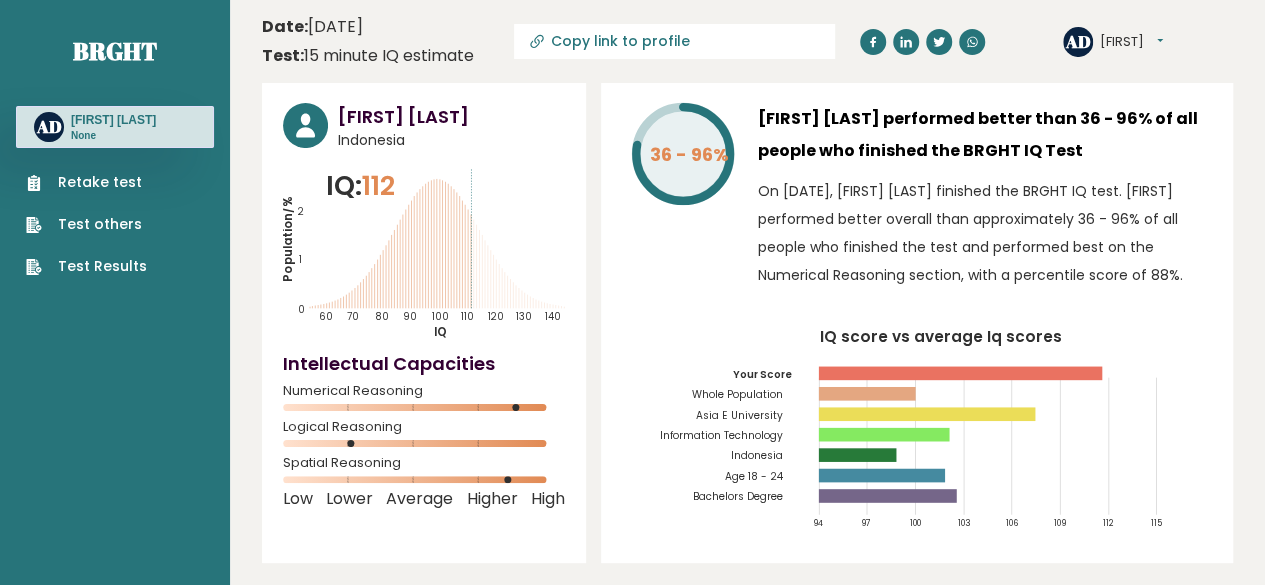 click on "Retake test" at bounding box center (86, 182) 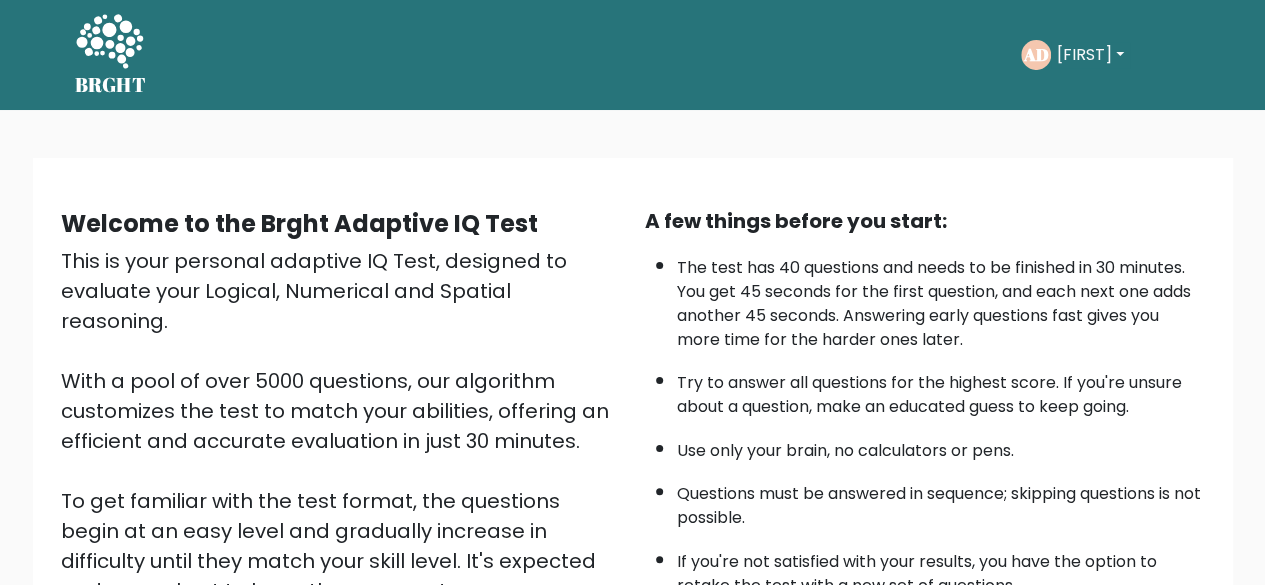 scroll, scrollTop: 330, scrollLeft: 0, axis: vertical 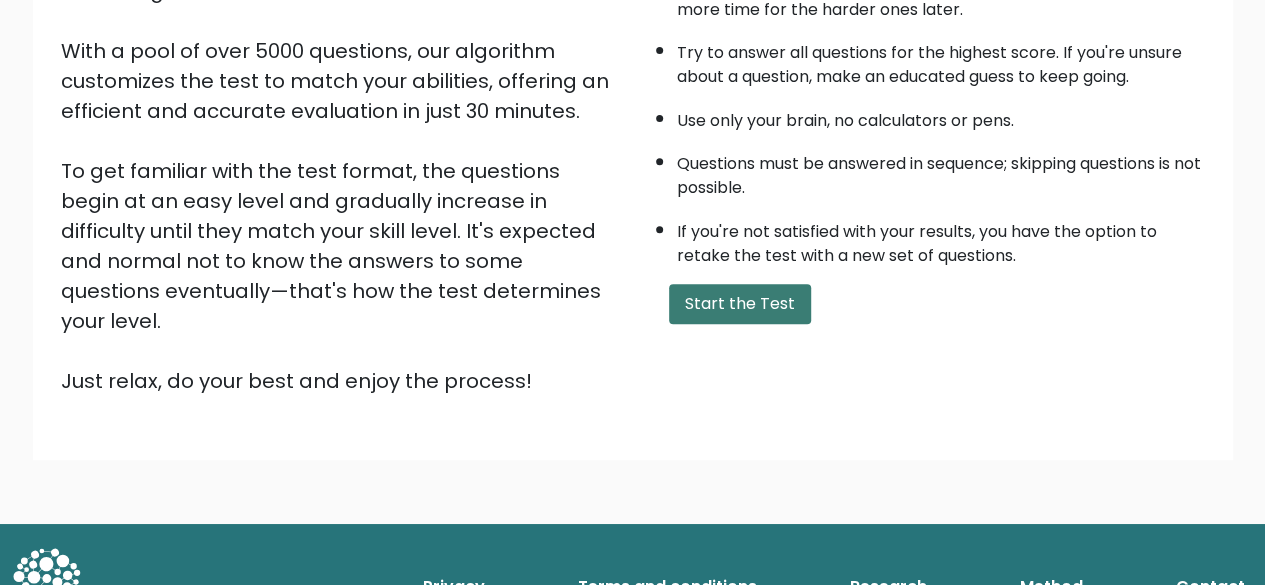 click on "Start the Test" at bounding box center [740, 304] 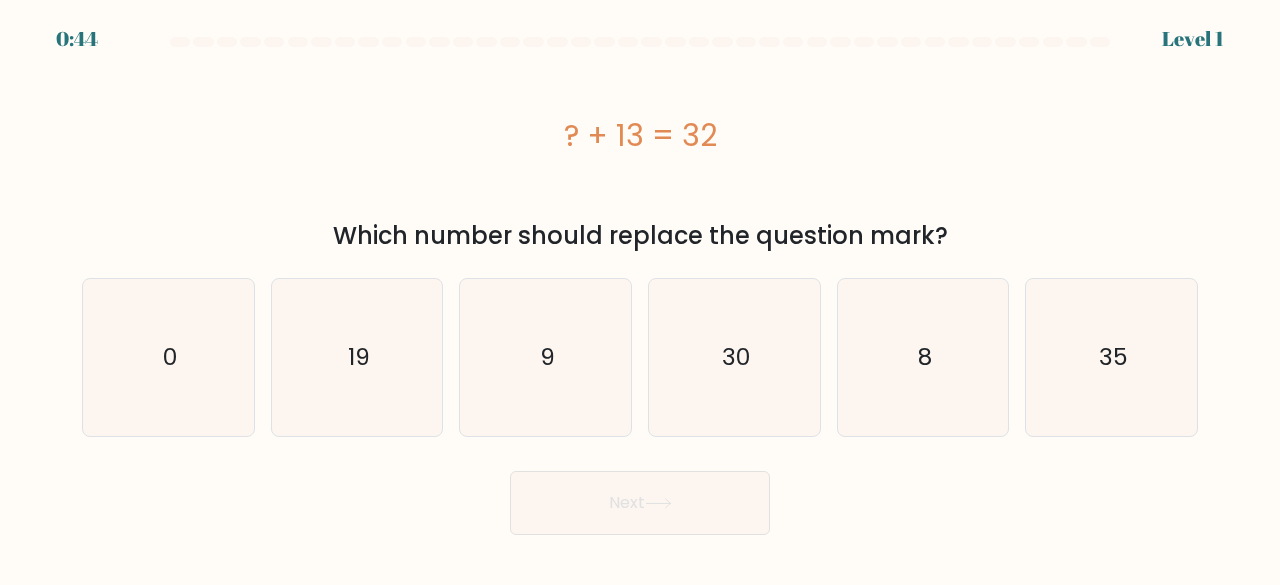 scroll, scrollTop: 0, scrollLeft: 0, axis: both 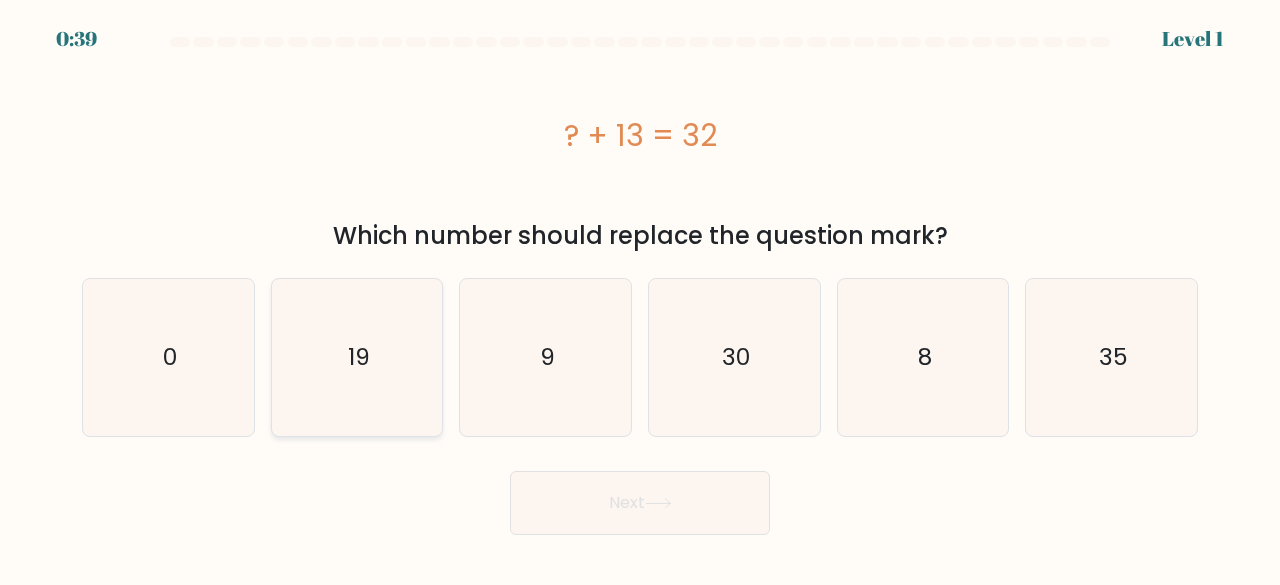 click on "19" 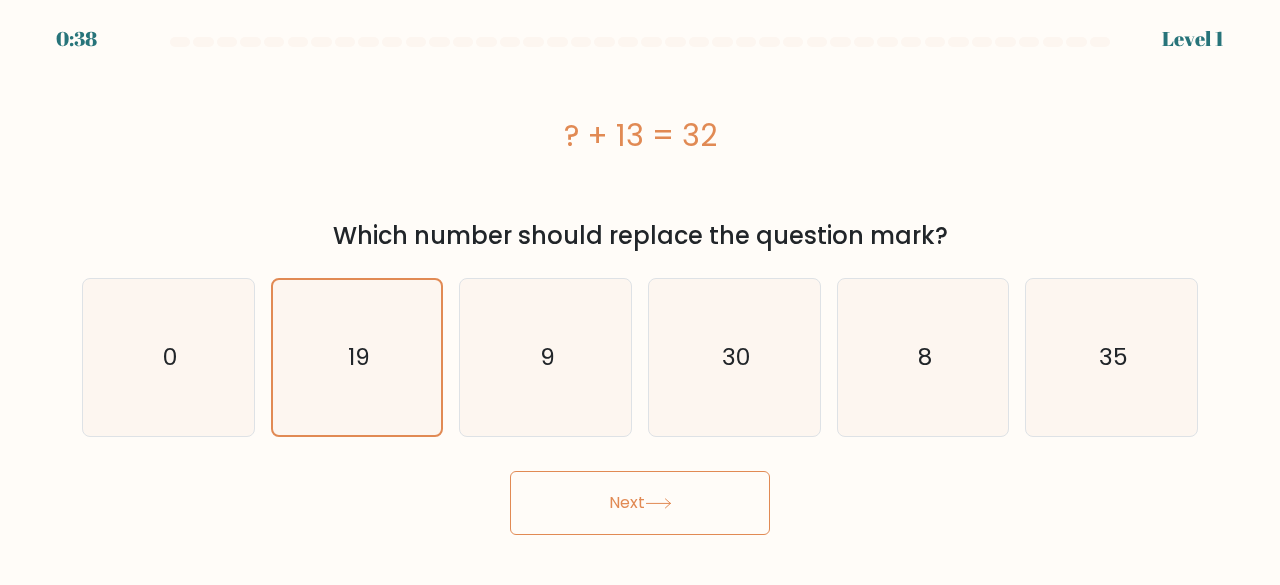 click on "Next" at bounding box center [640, 503] 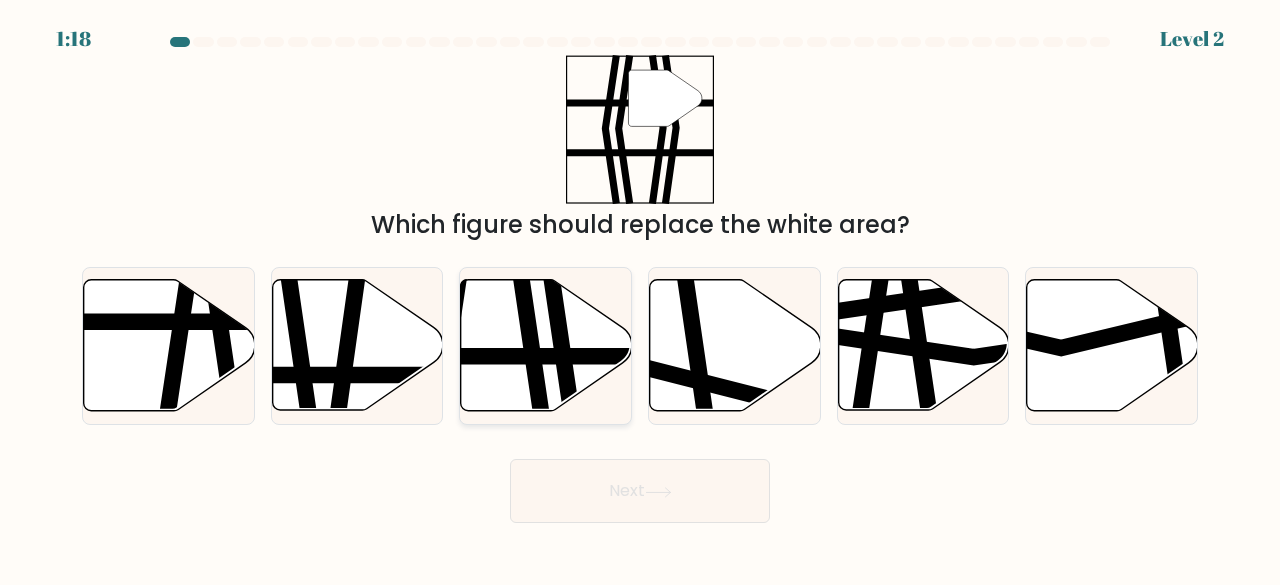 click 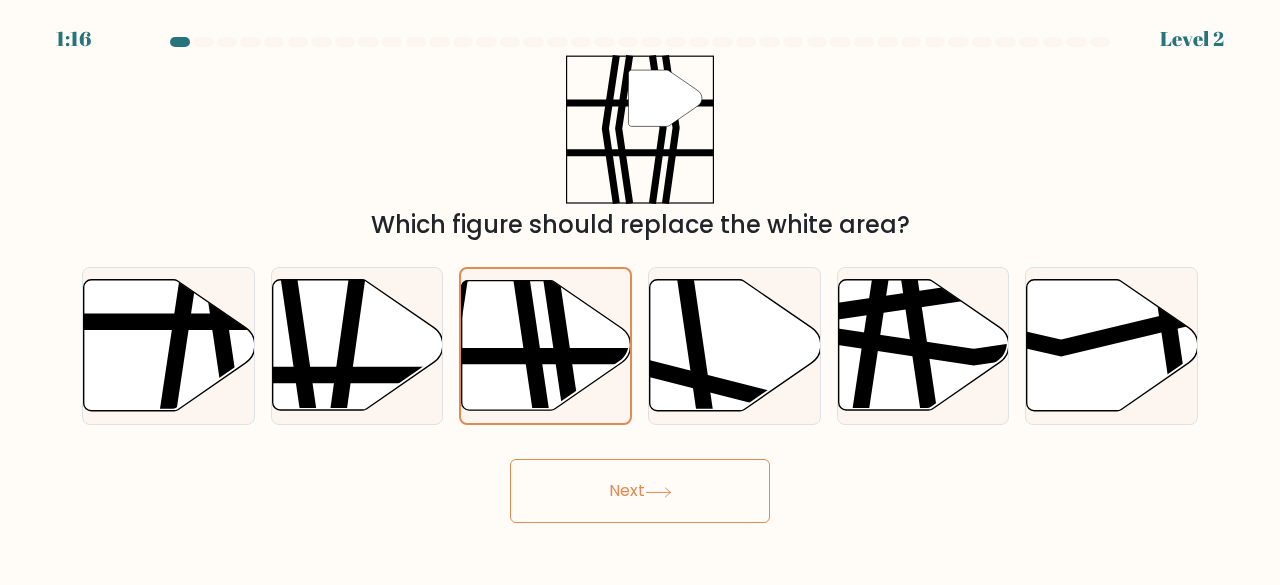 click on "Next" at bounding box center [640, 491] 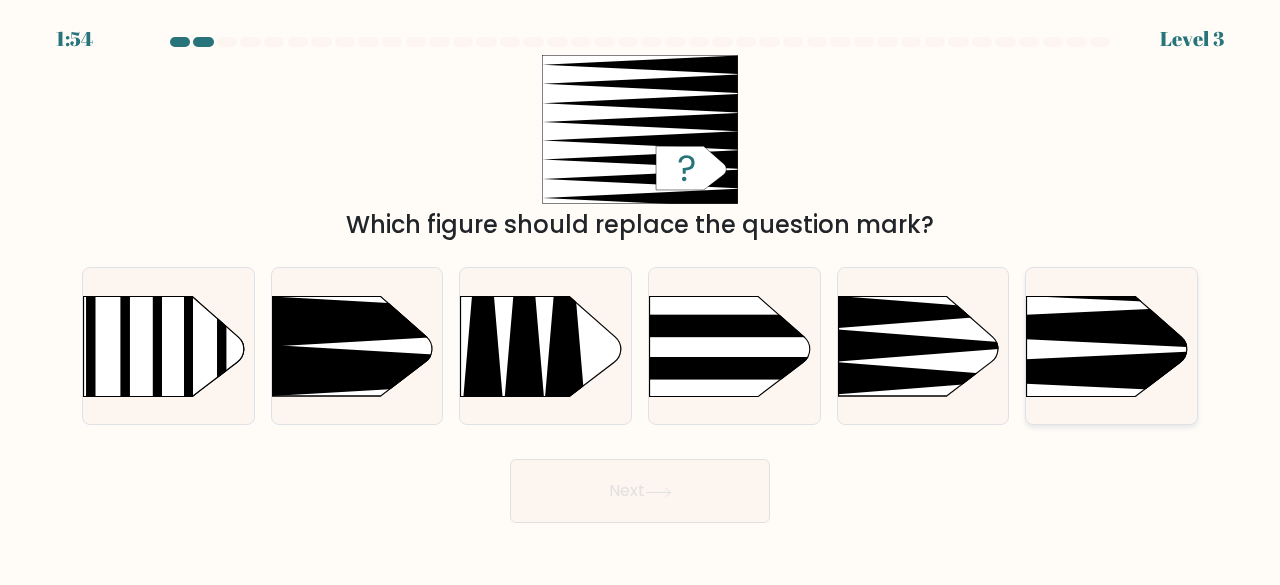 click 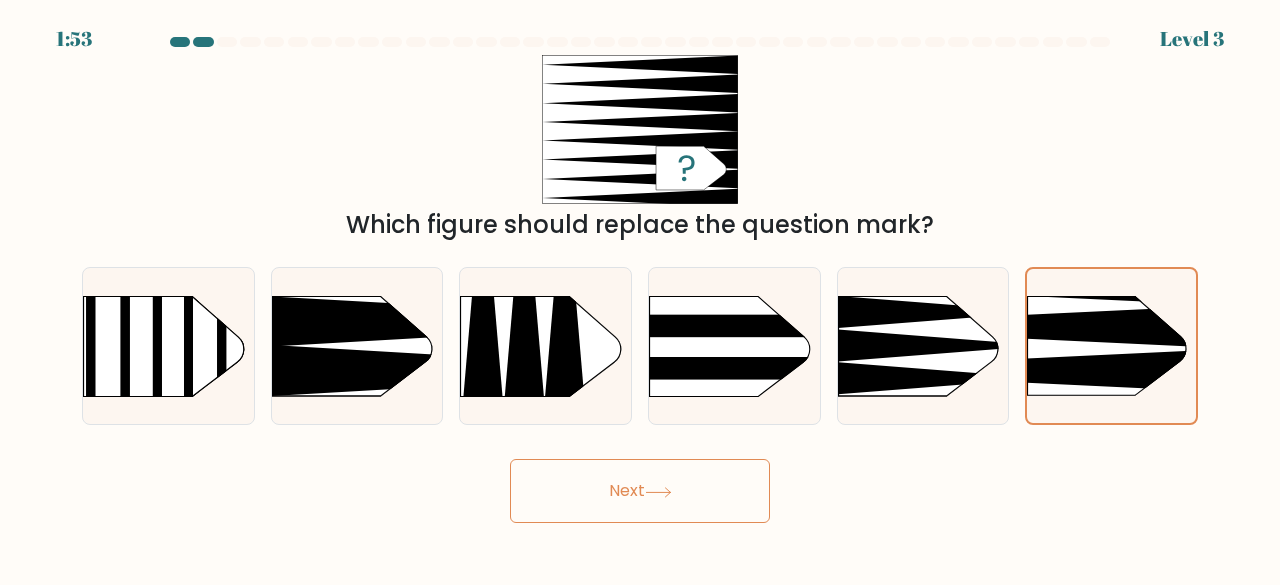 click on "1:53
Level 3
a." at bounding box center [640, 292] 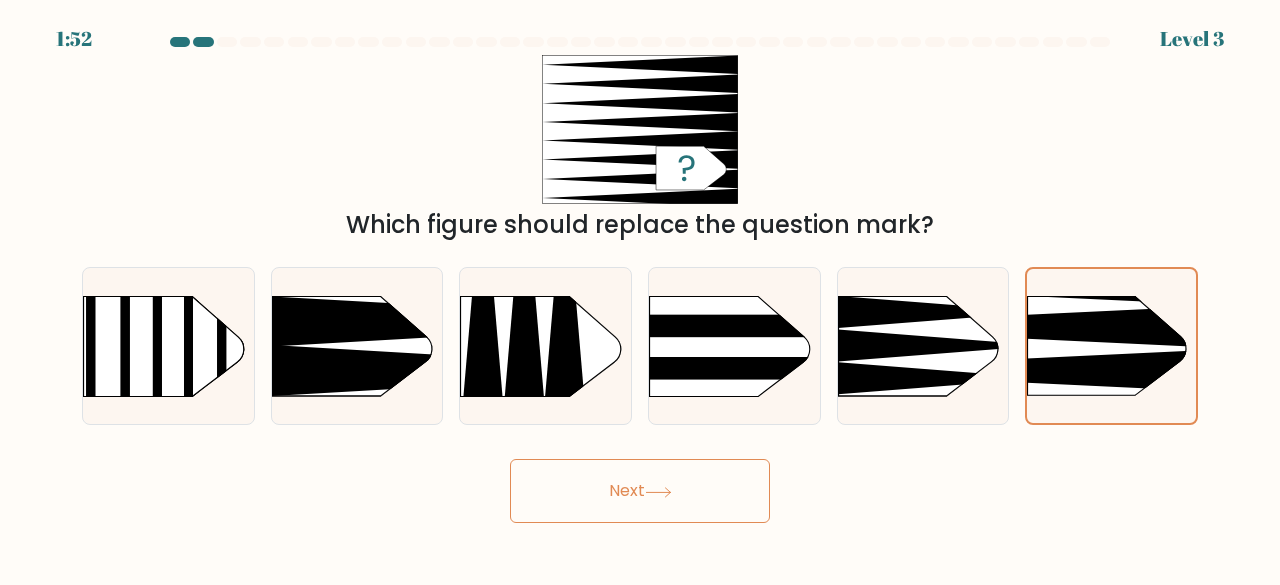 click on "Next" at bounding box center (640, 491) 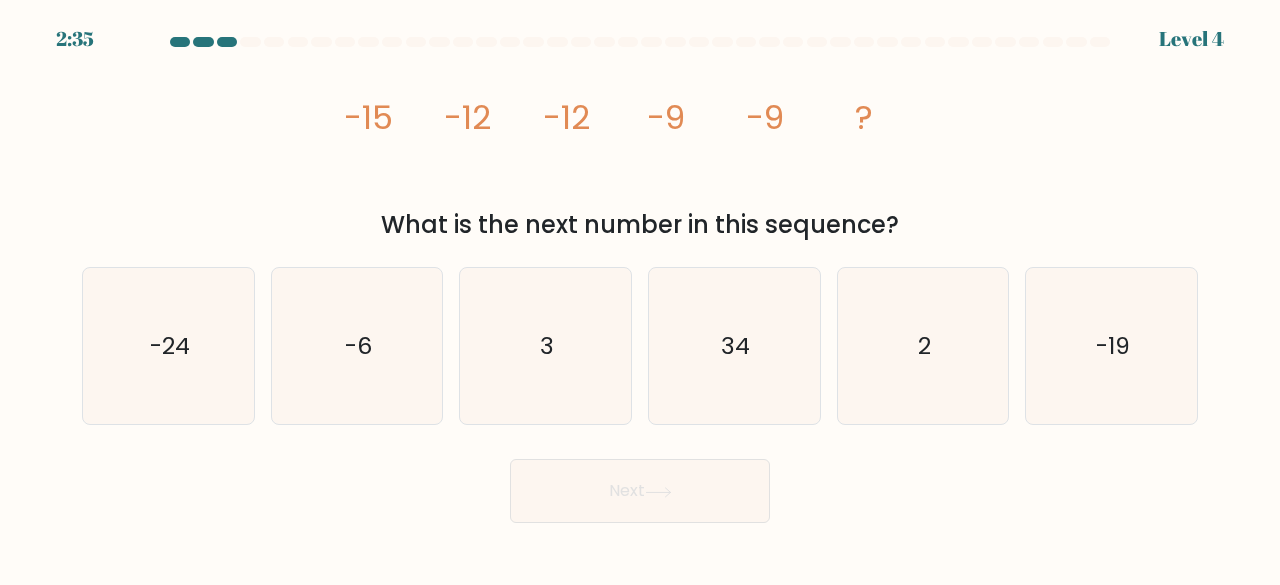 drag, startPoint x: 700, startPoint y: 501, endPoint x: 589, endPoint y: 471, distance: 114.982605 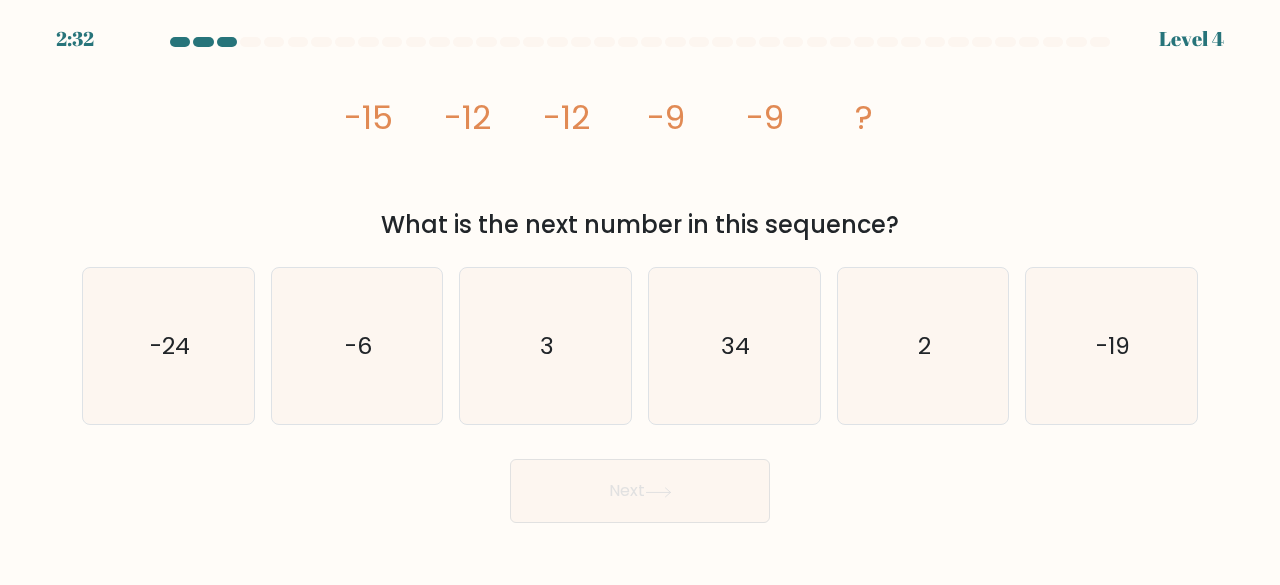 click on "image/svg+xml
-15
-12
-12
-9
-9
?" 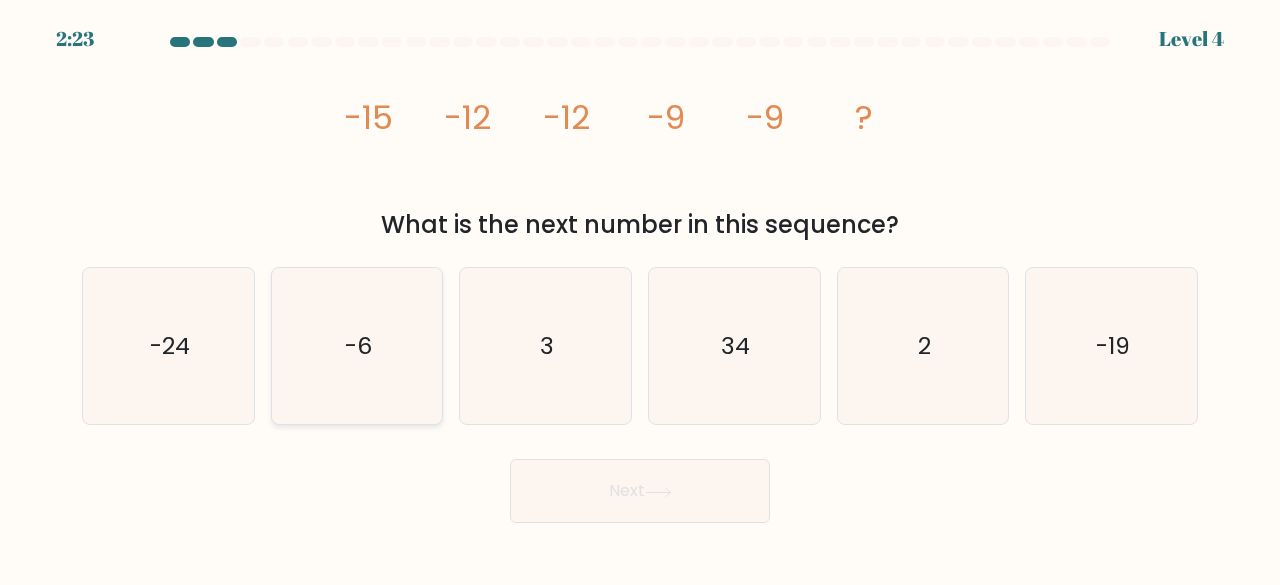 click on "-6" 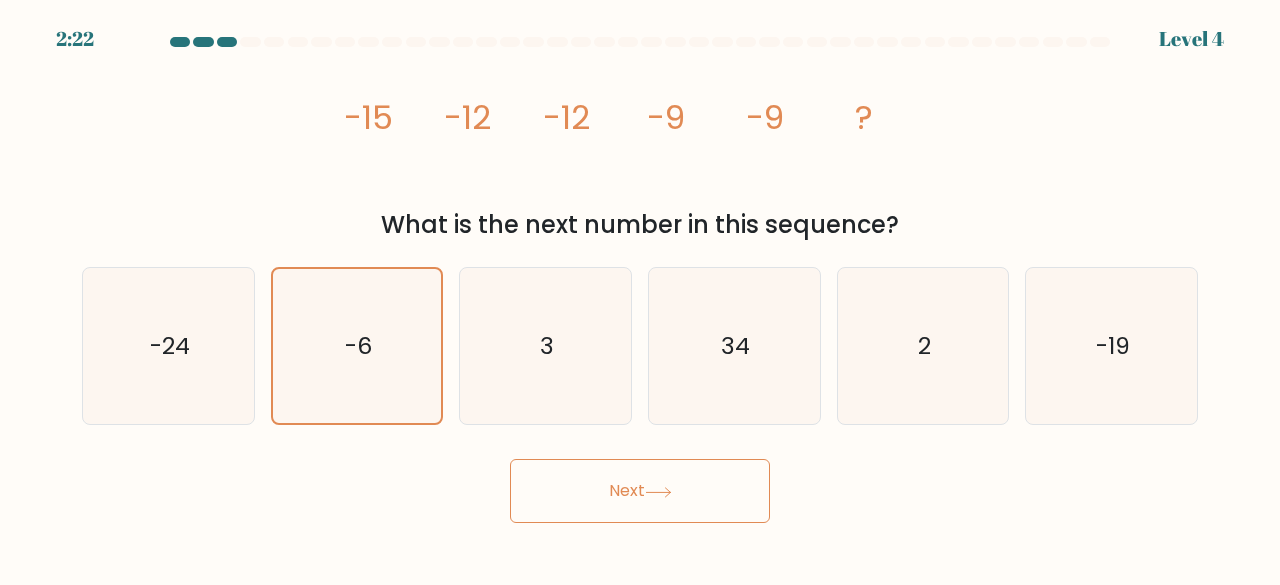 click on "Next" at bounding box center [640, 491] 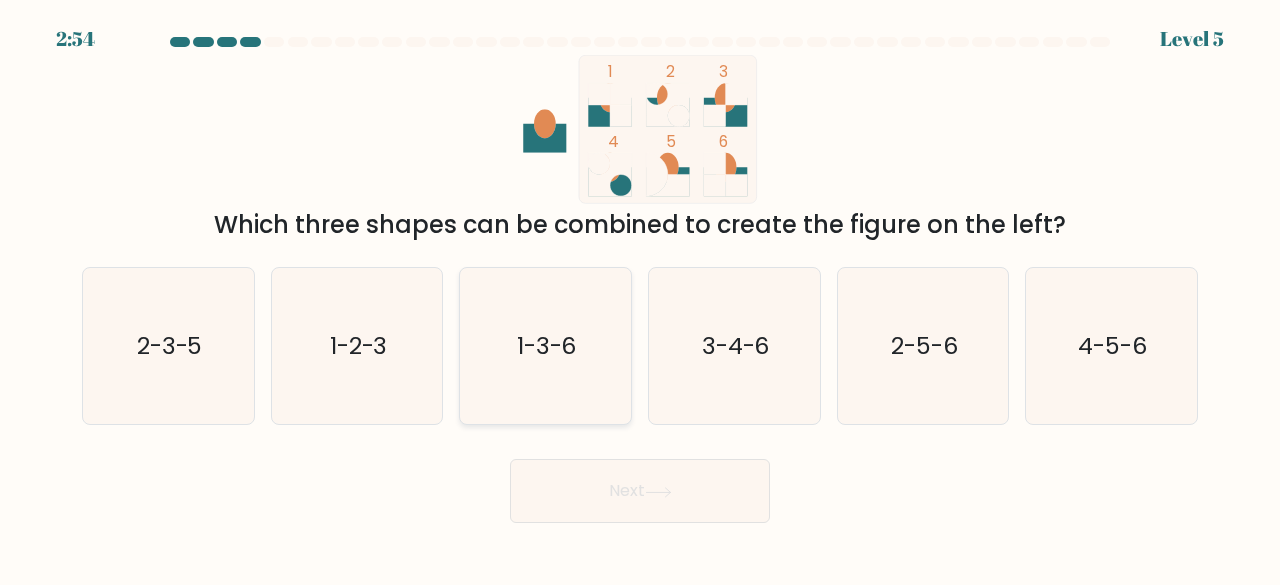 click on "1-3-6" 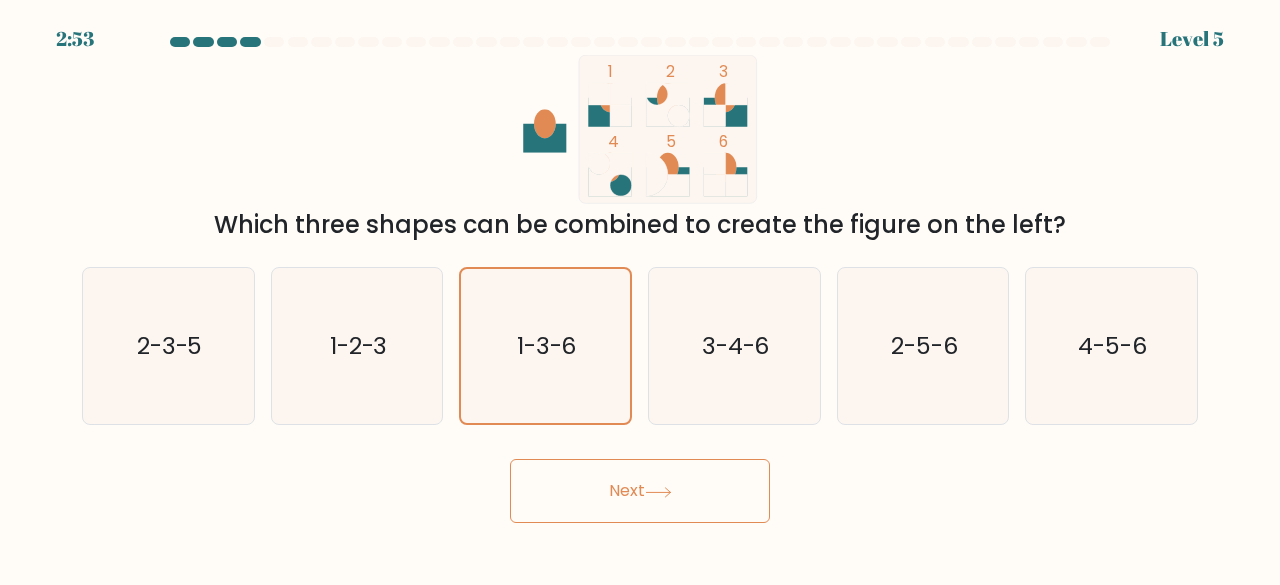 click on "Next" at bounding box center [640, 491] 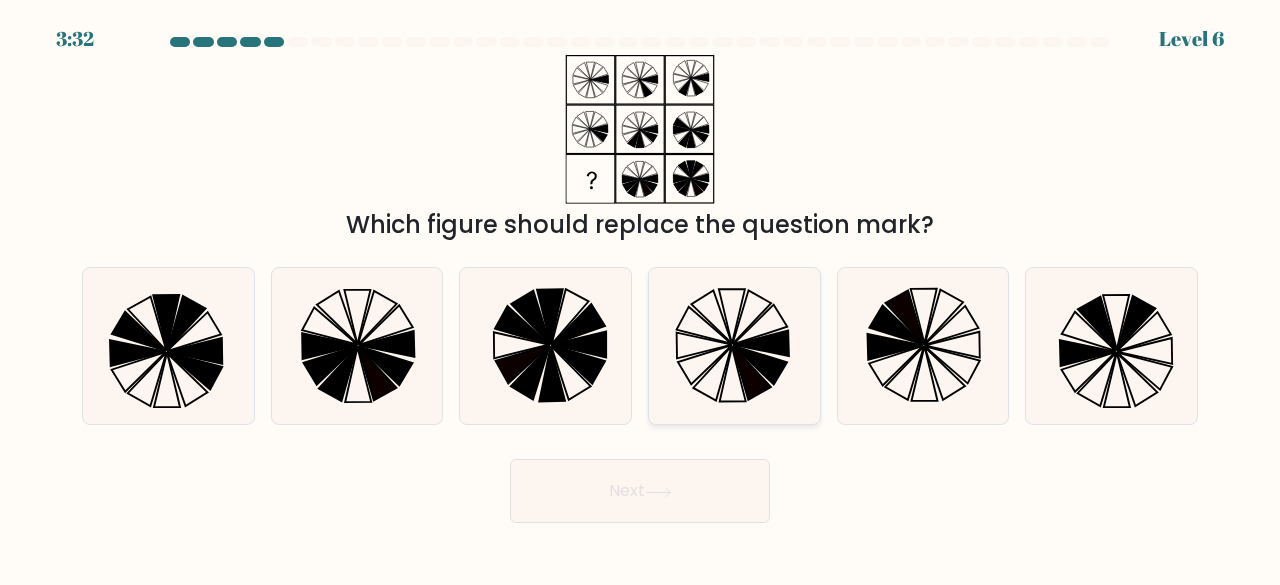 click 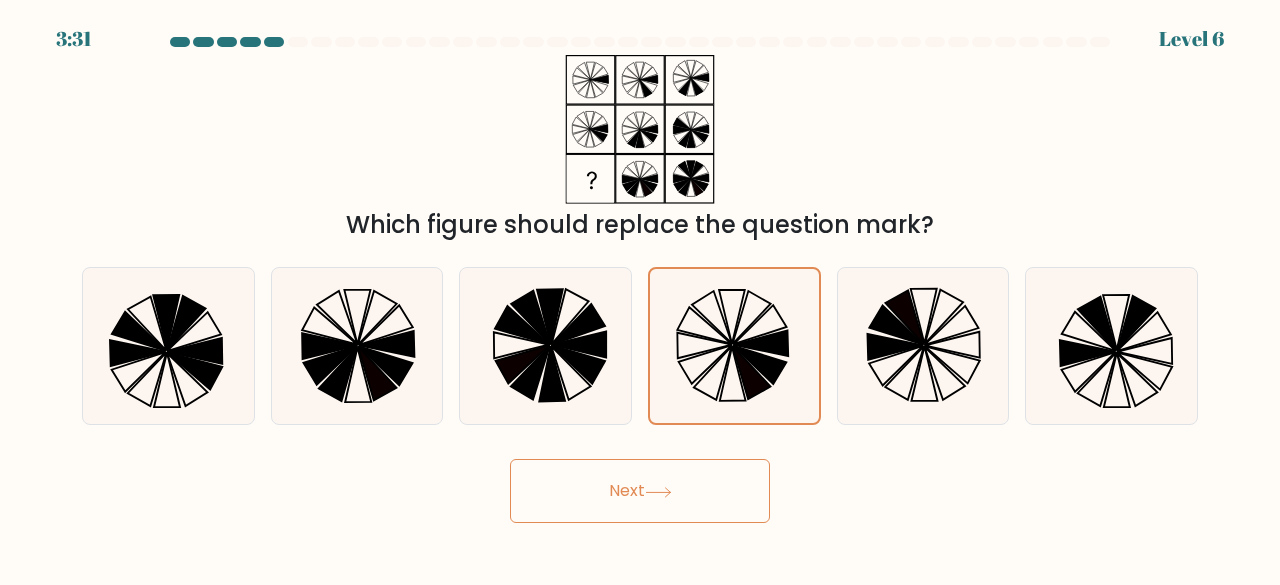 click on "Next" at bounding box center (640, 491) 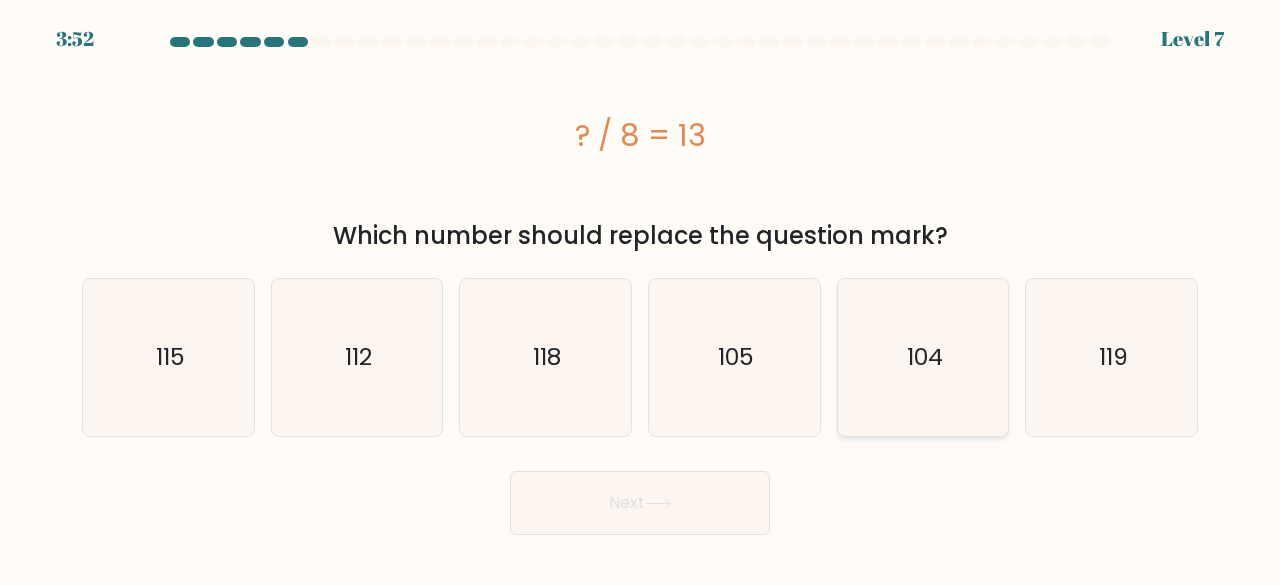 click on "104" 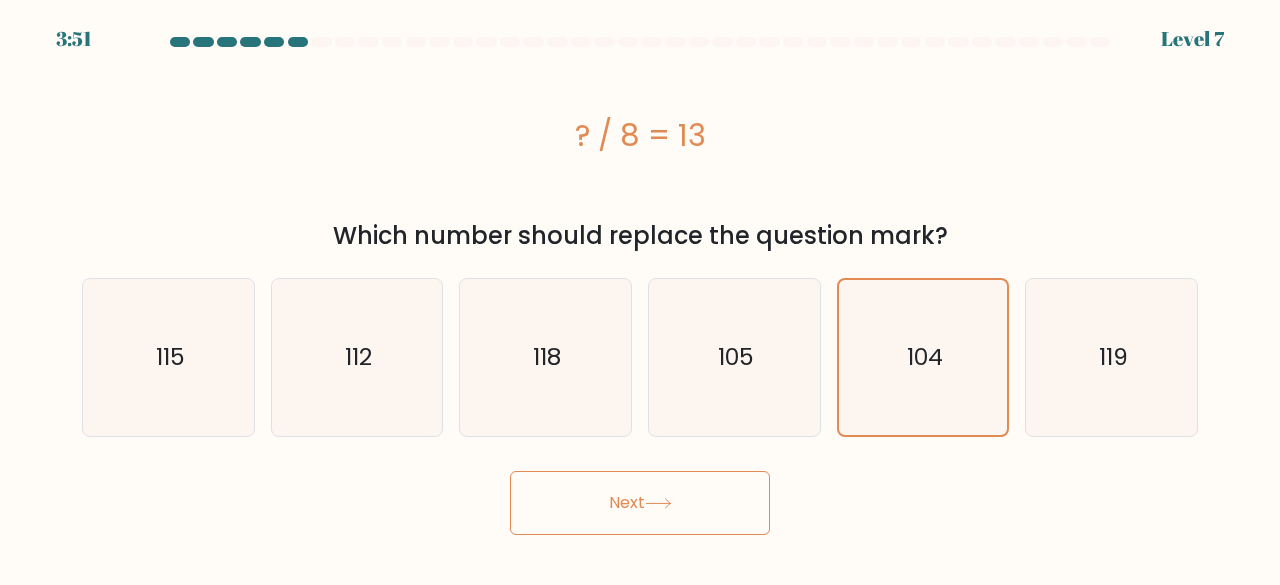 click on "Next" at bounding box center [640, 503] 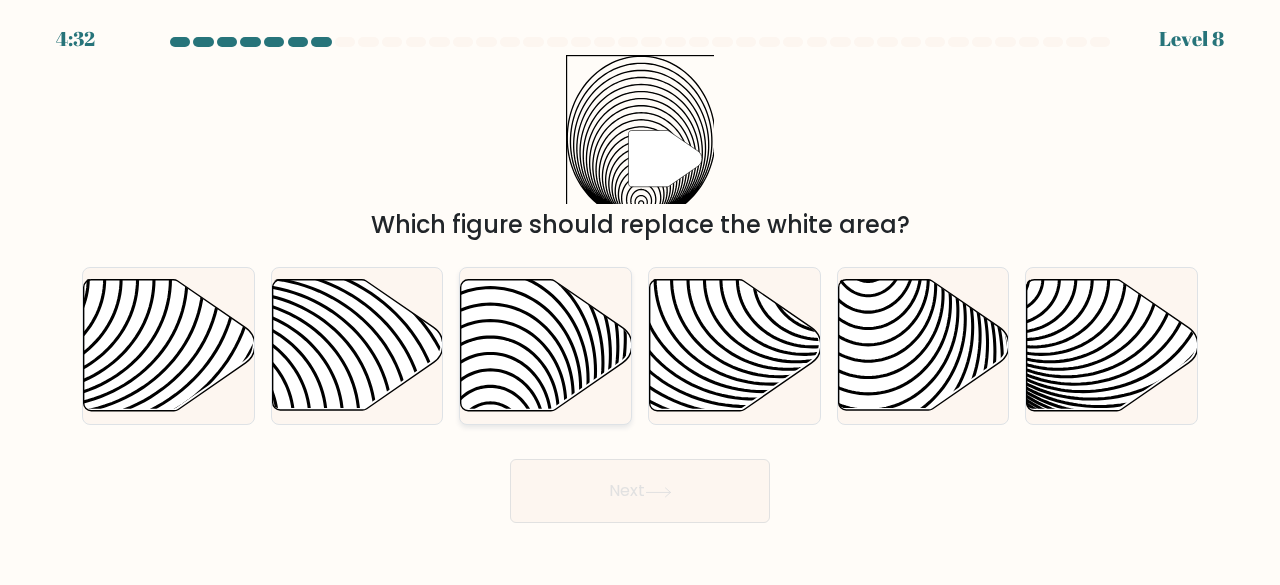 click 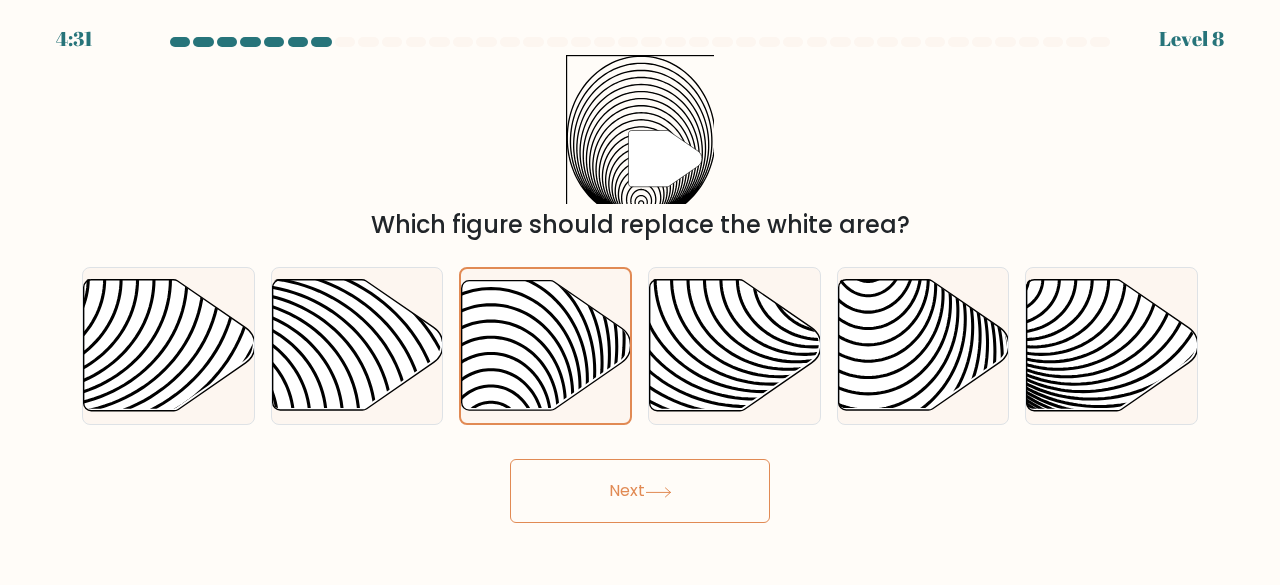 click on "Next" at bounding box center (640, 491) 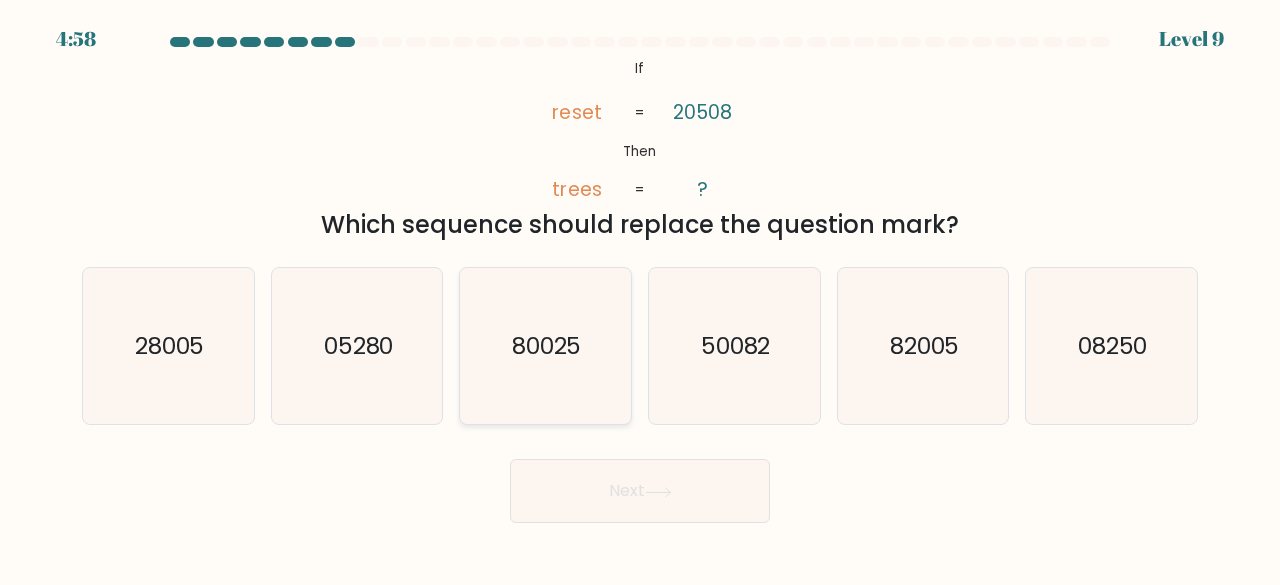 click on "80025" 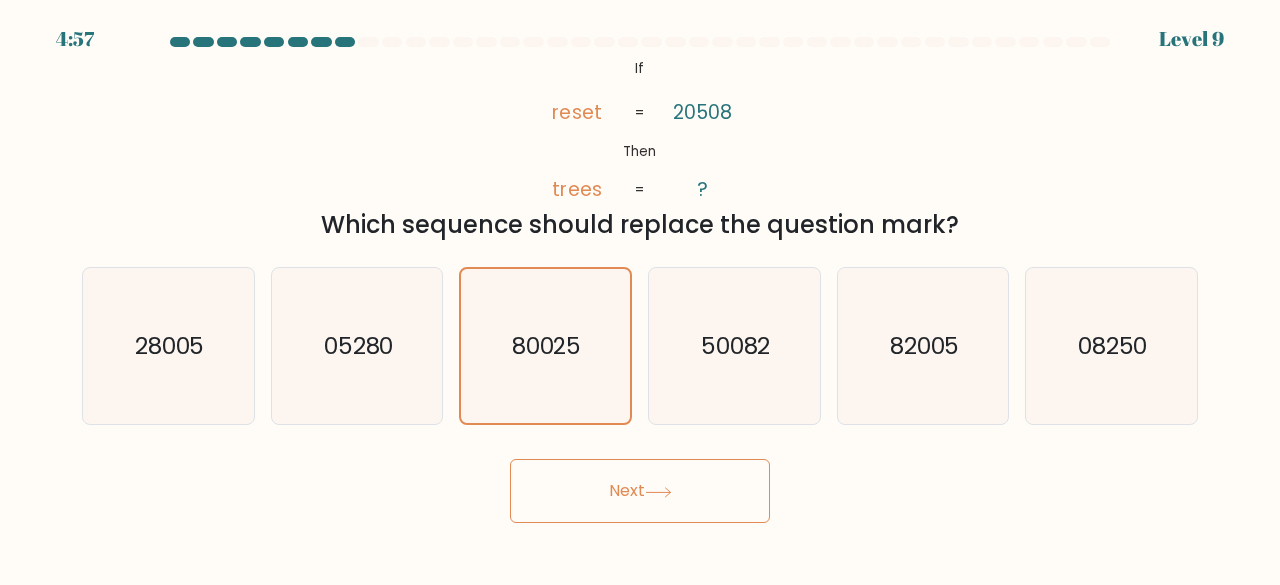 click 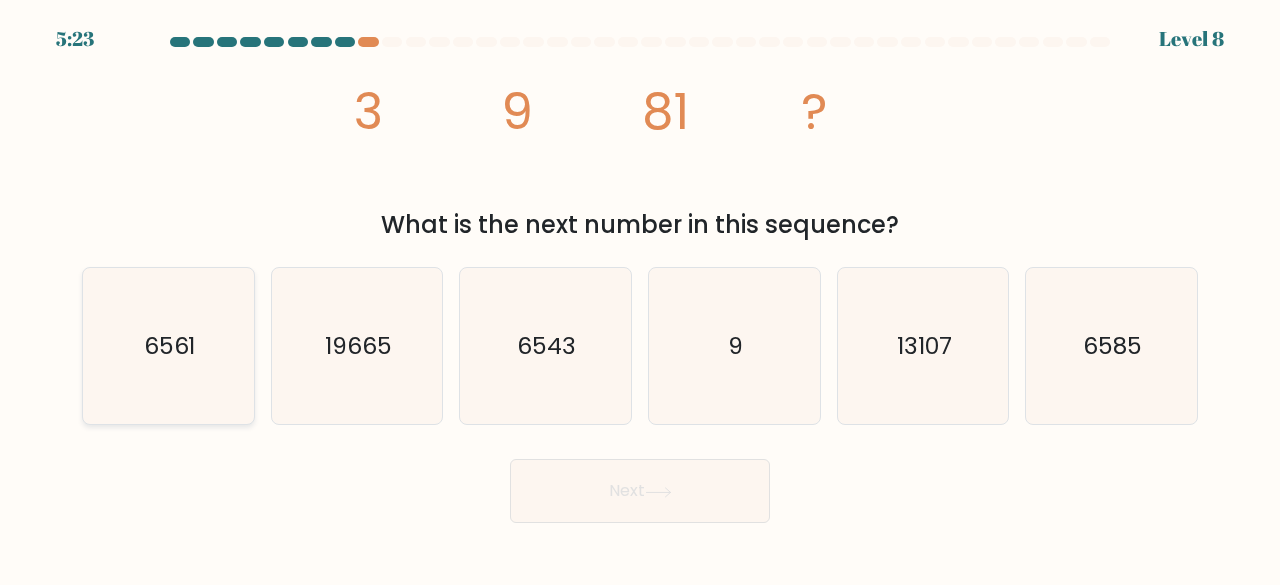 click on "6561" 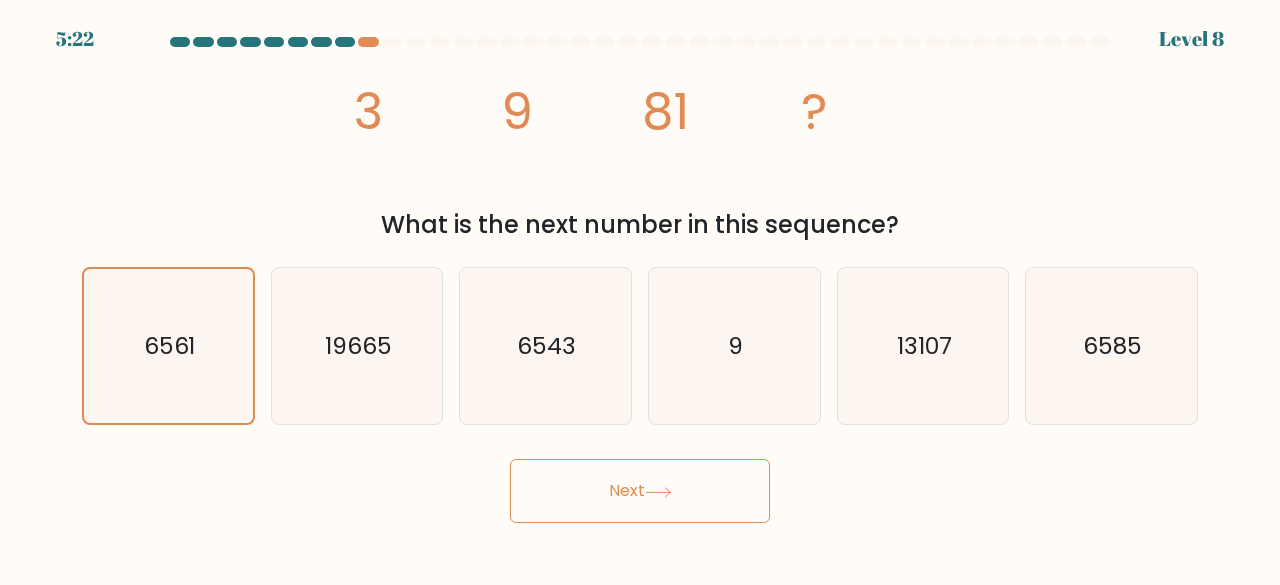 click on "Next" at bounding box center [640, 491] 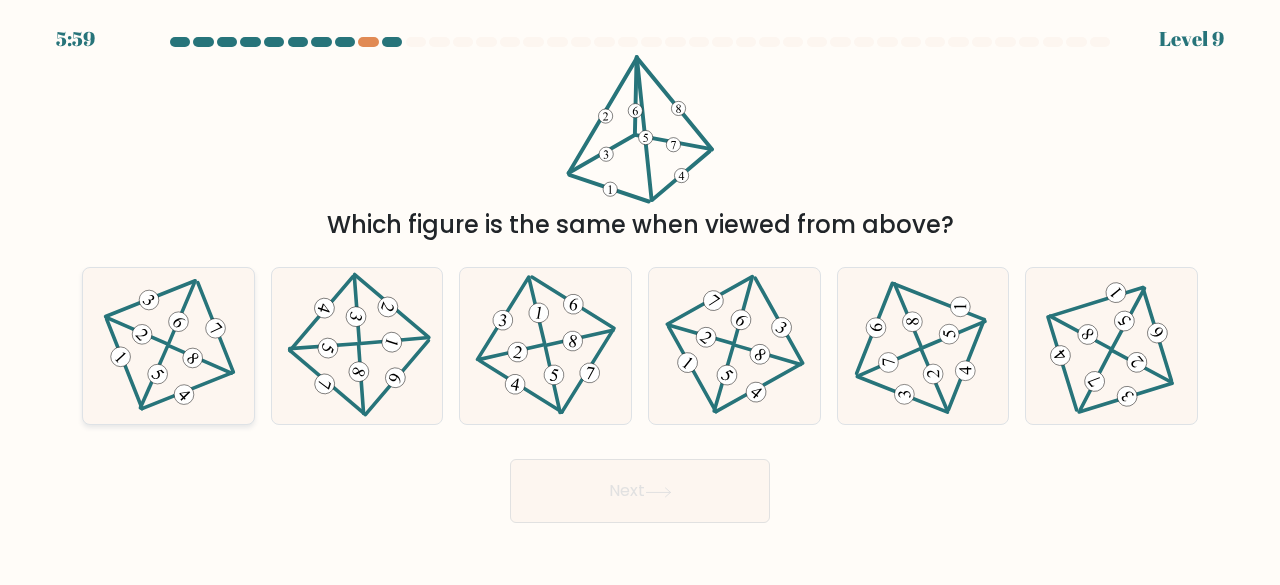 click 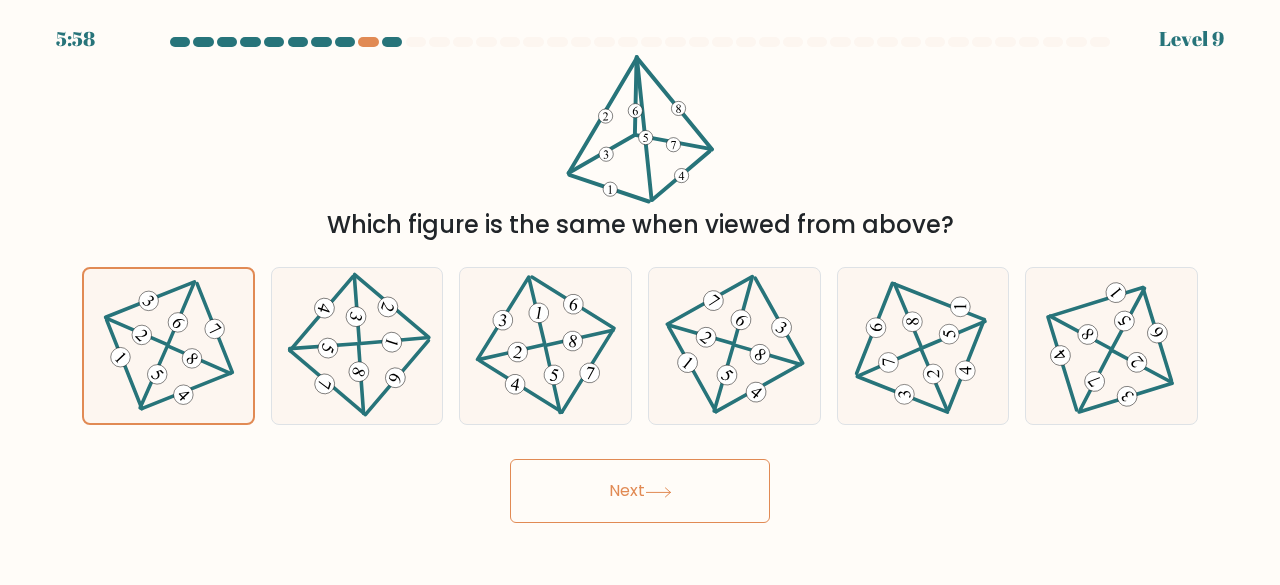 click on "Next" at bounding box center (640, 491) 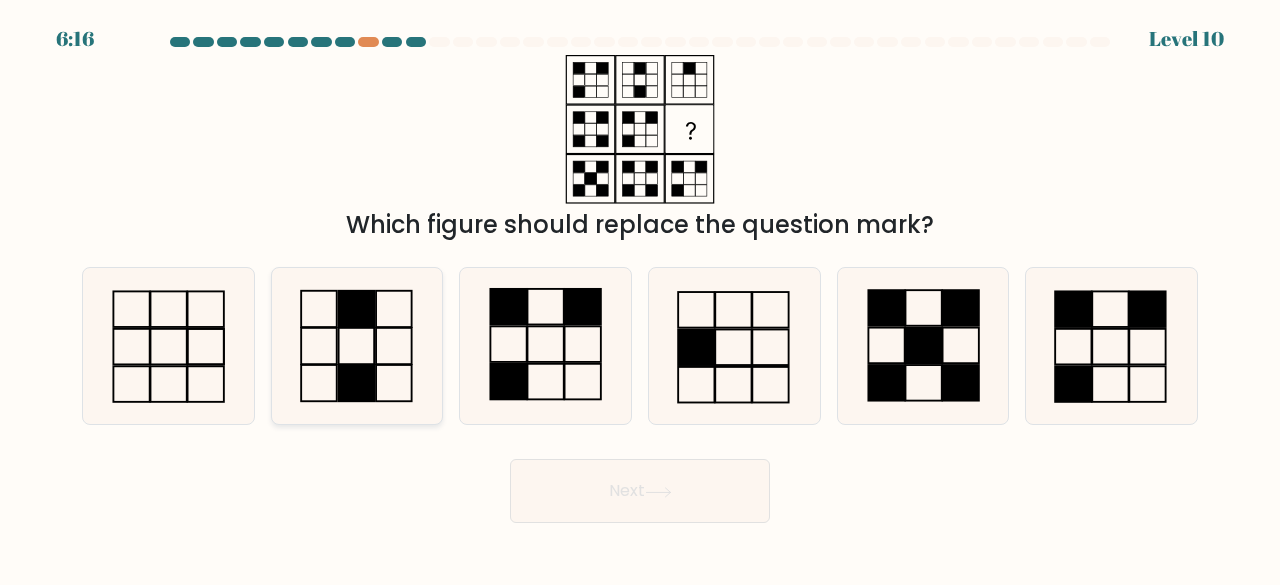 click 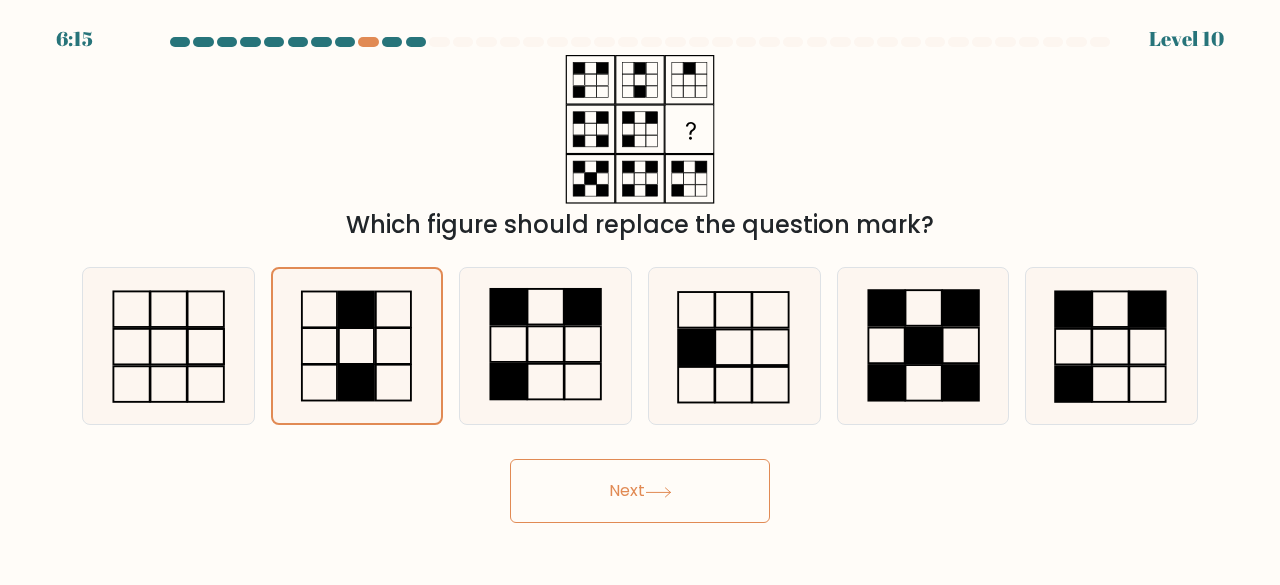 click on "Next" at bounding box center (640, 491) 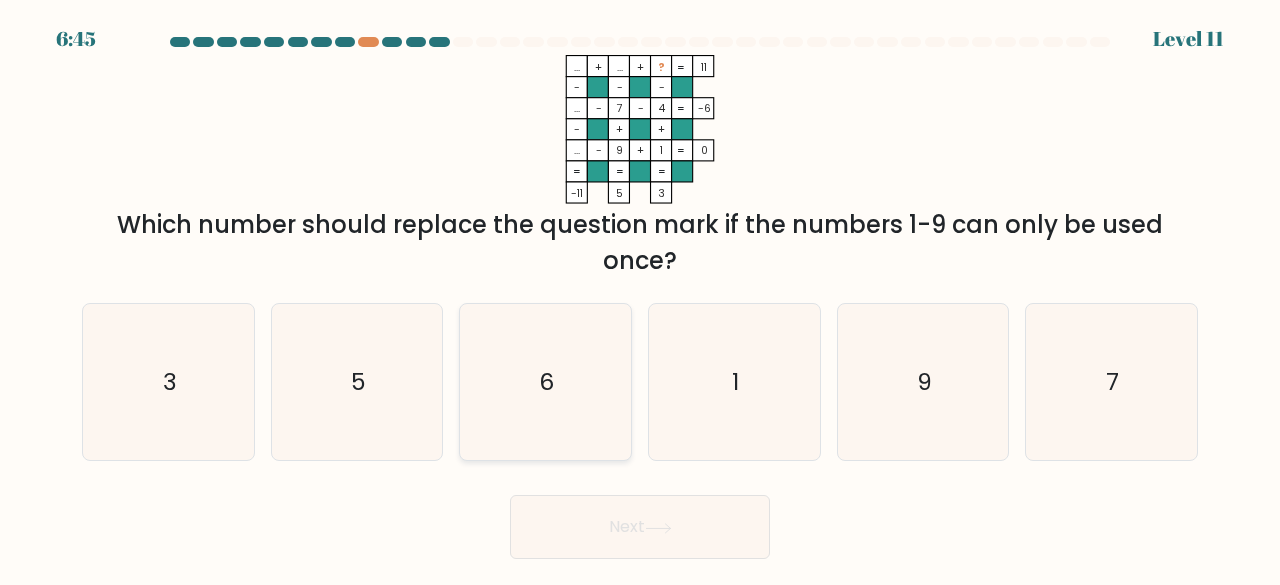 click on "6" 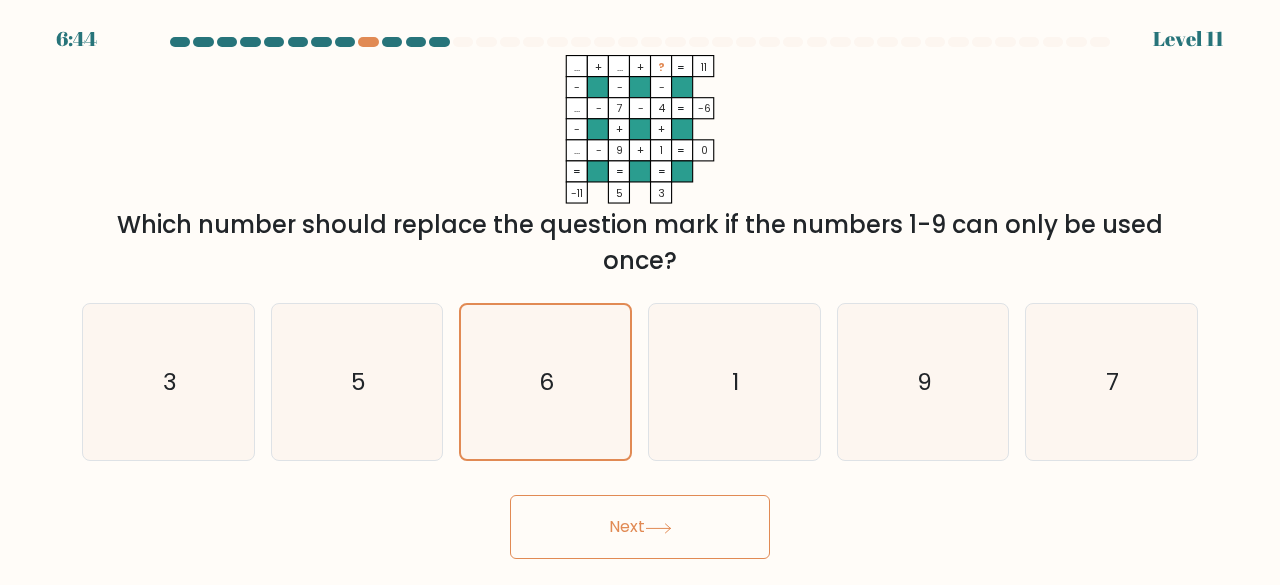 click on "Next" at bounding box center (640, 527) 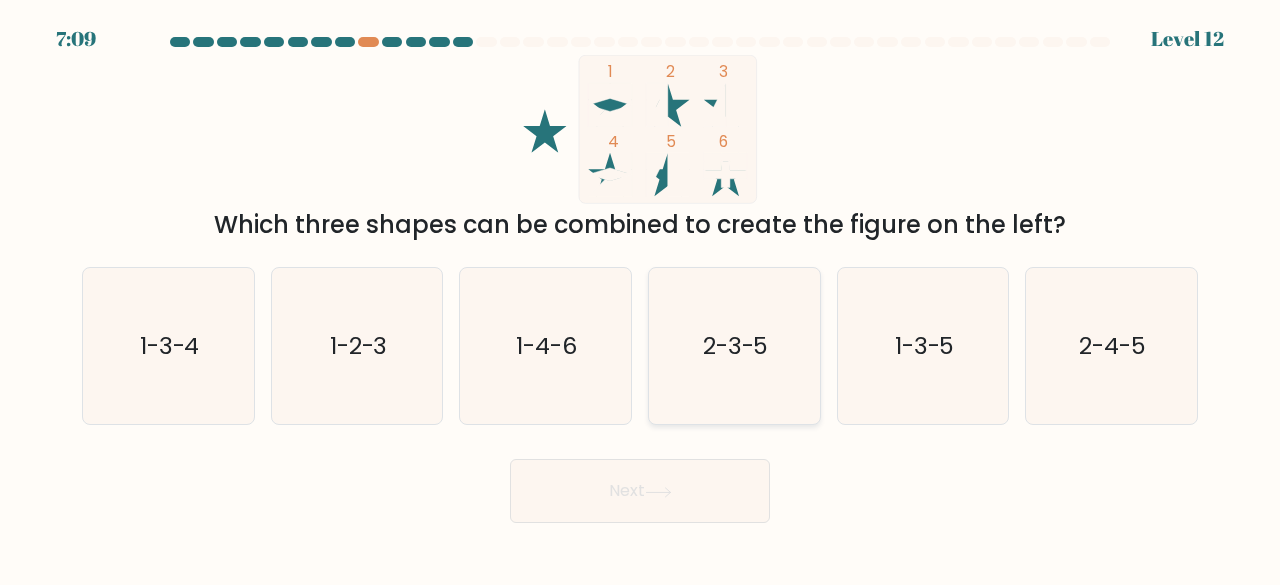 click on "2-3-5" 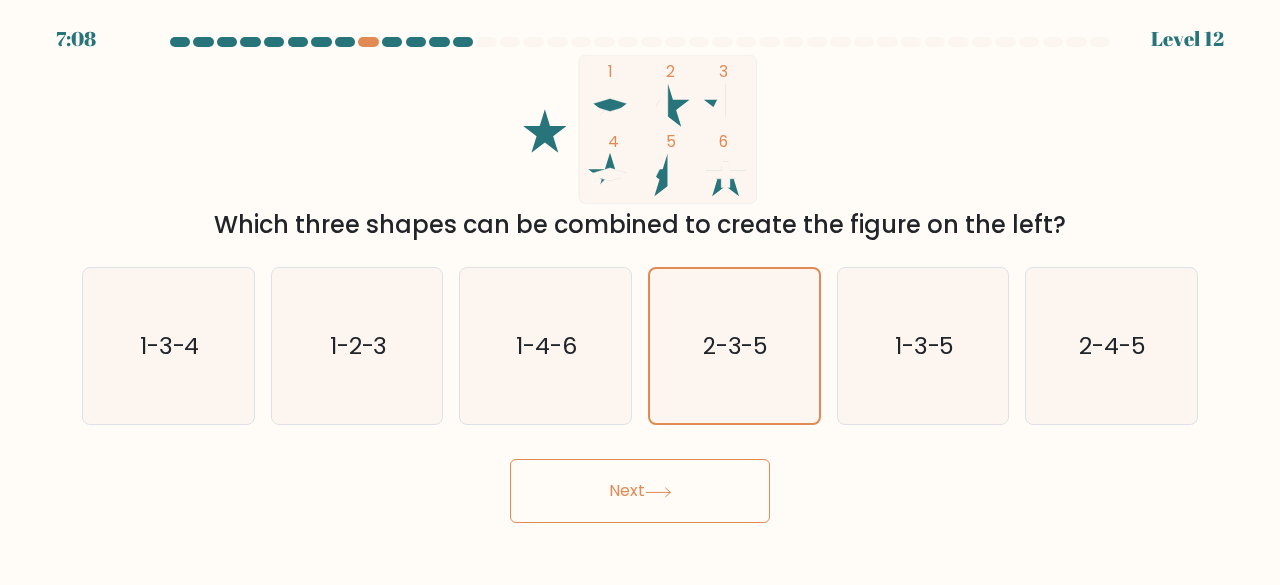 click on "Next" at bounding box center (640, 491) 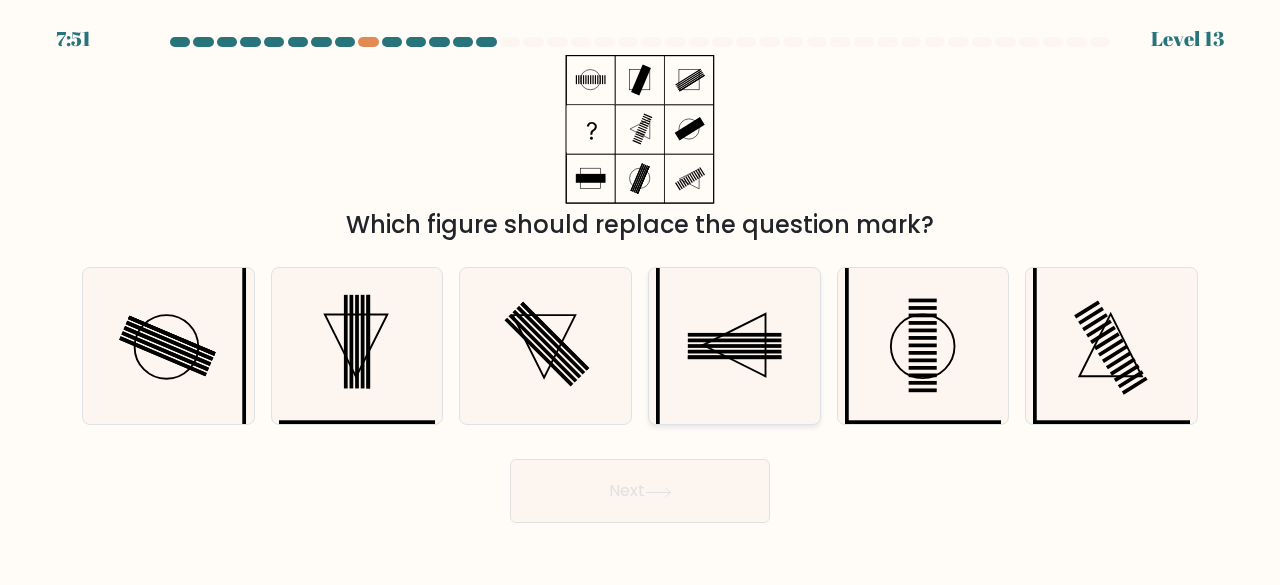 click 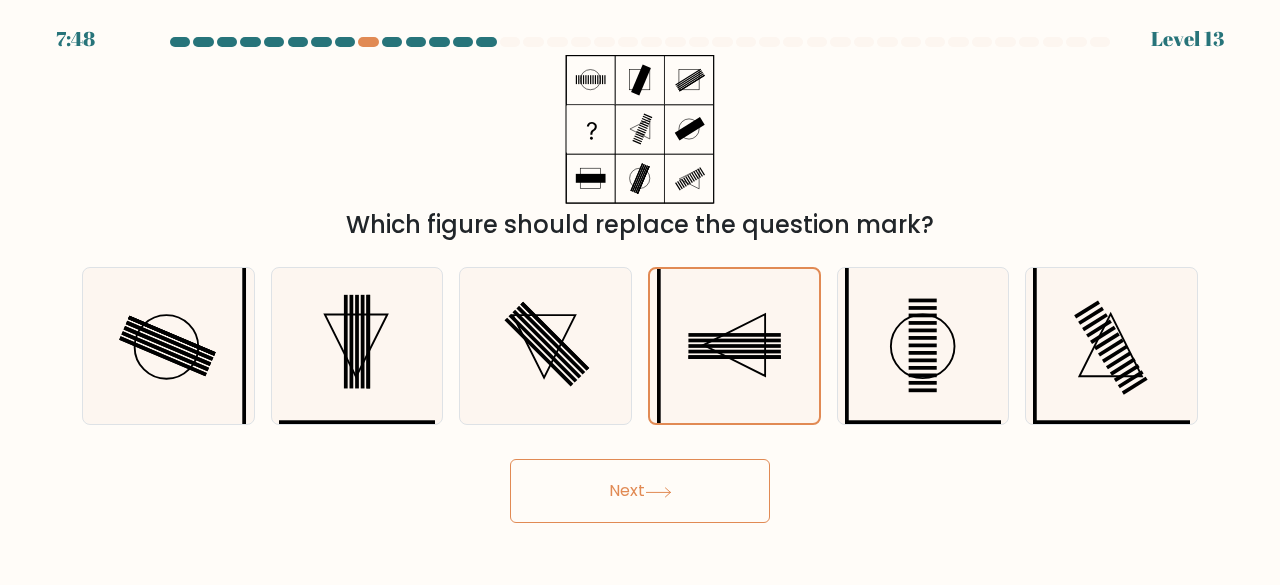 click on "Next" at bounding box center (640, 491) 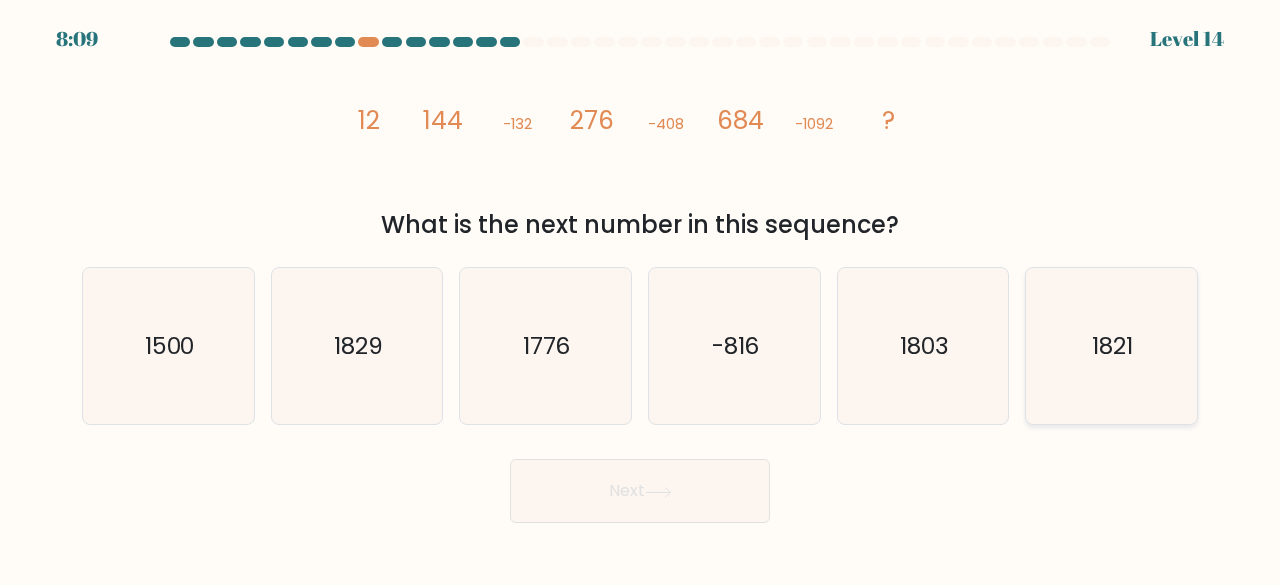 click on "1821" 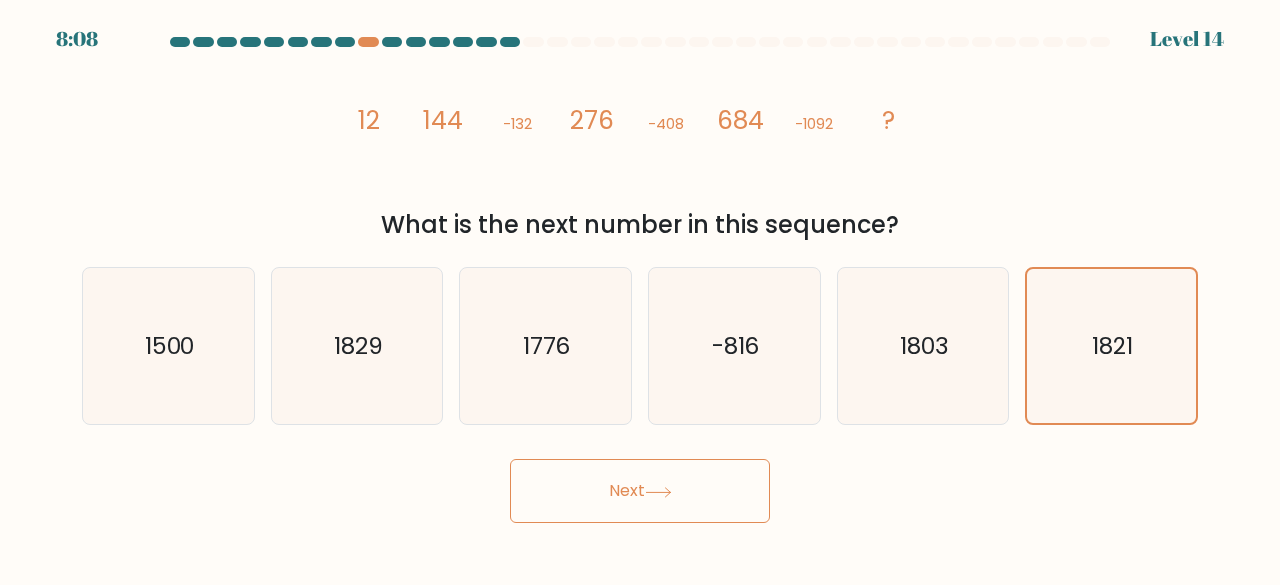 click on "Next" at bounding box center [640, 491] 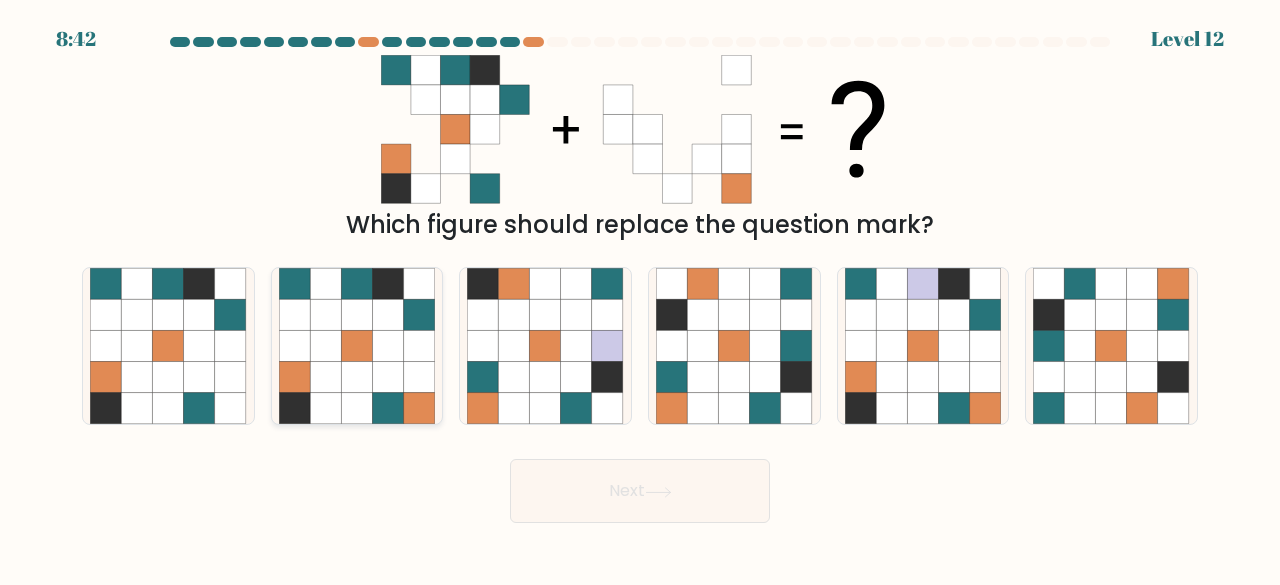click 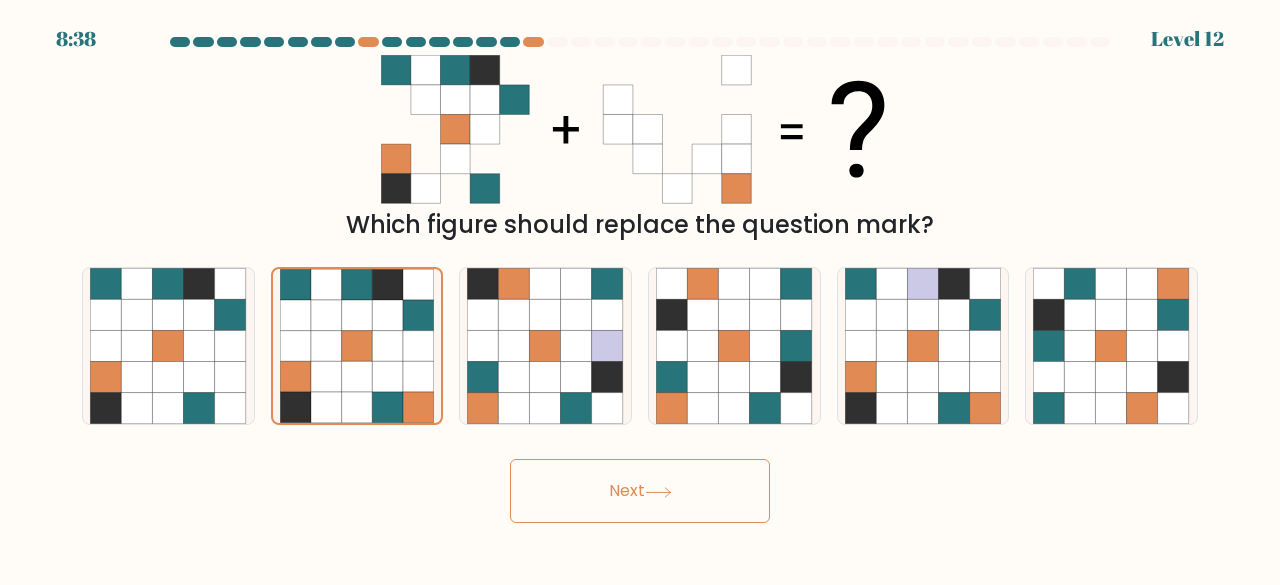 click on "Next" at bounding box center (640, 491) 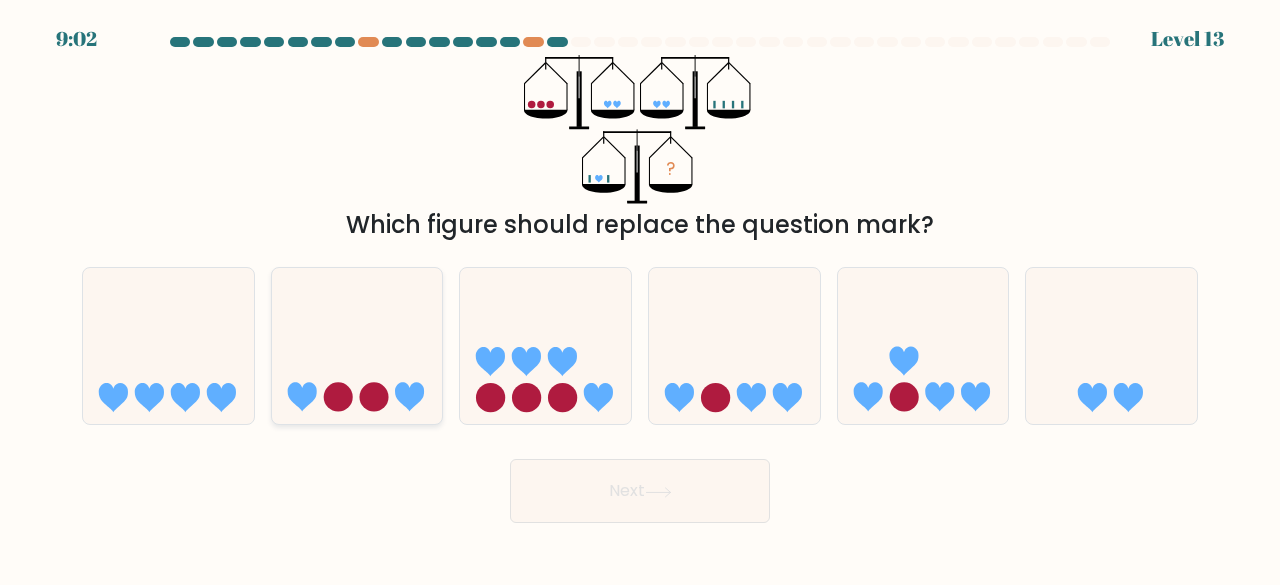click 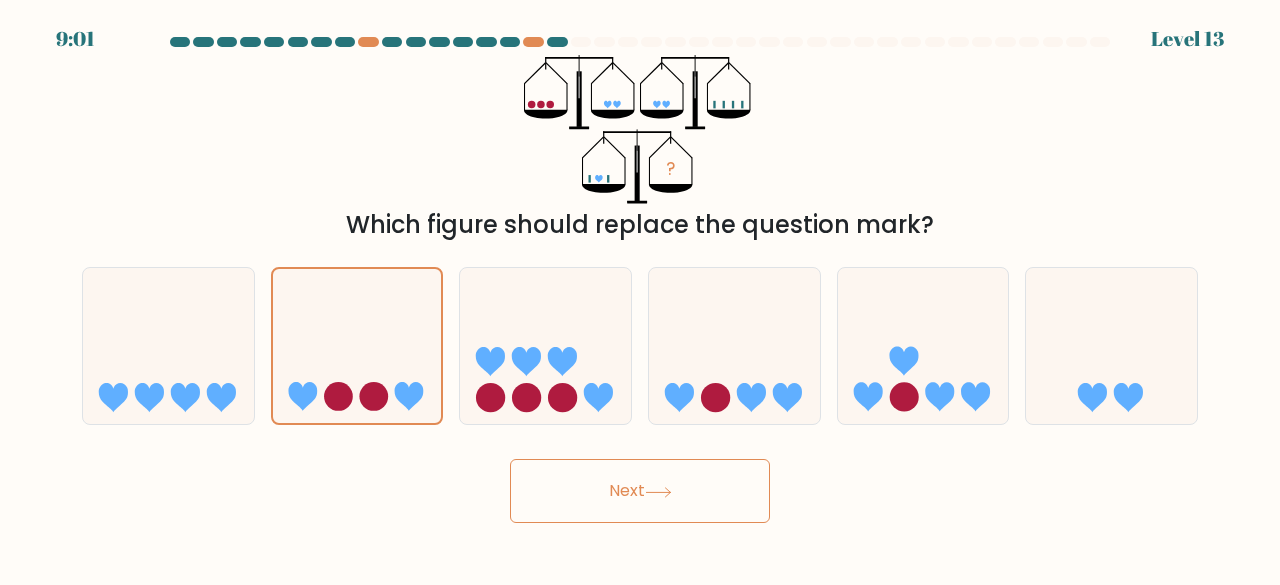 click on "Next" at bounding box center [640, 491] 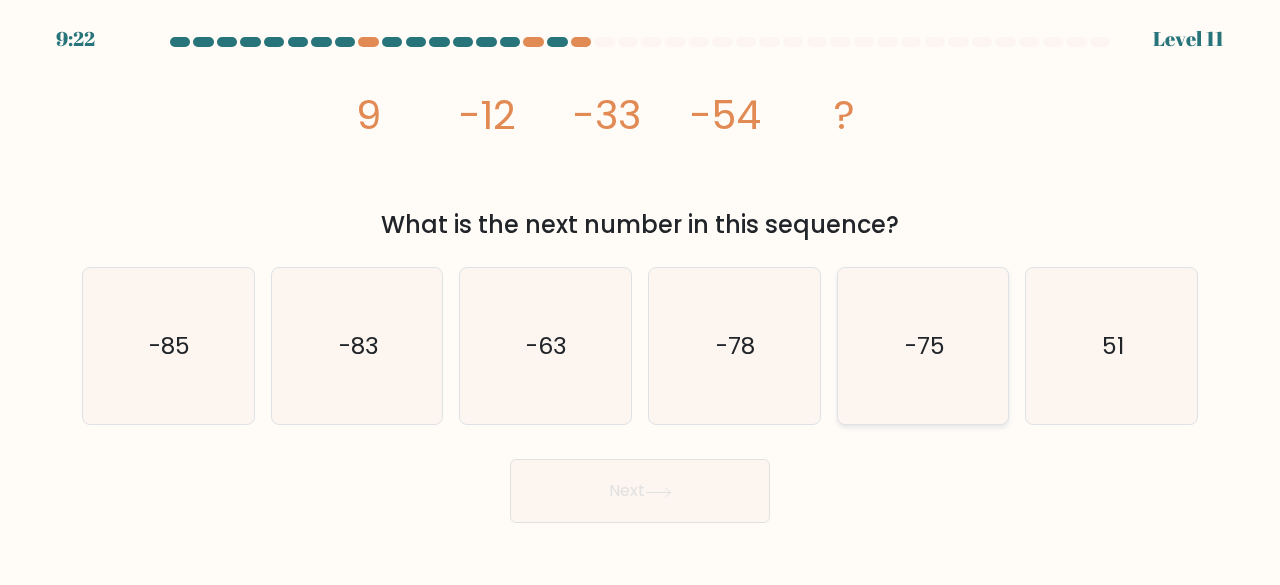 click on "-75" 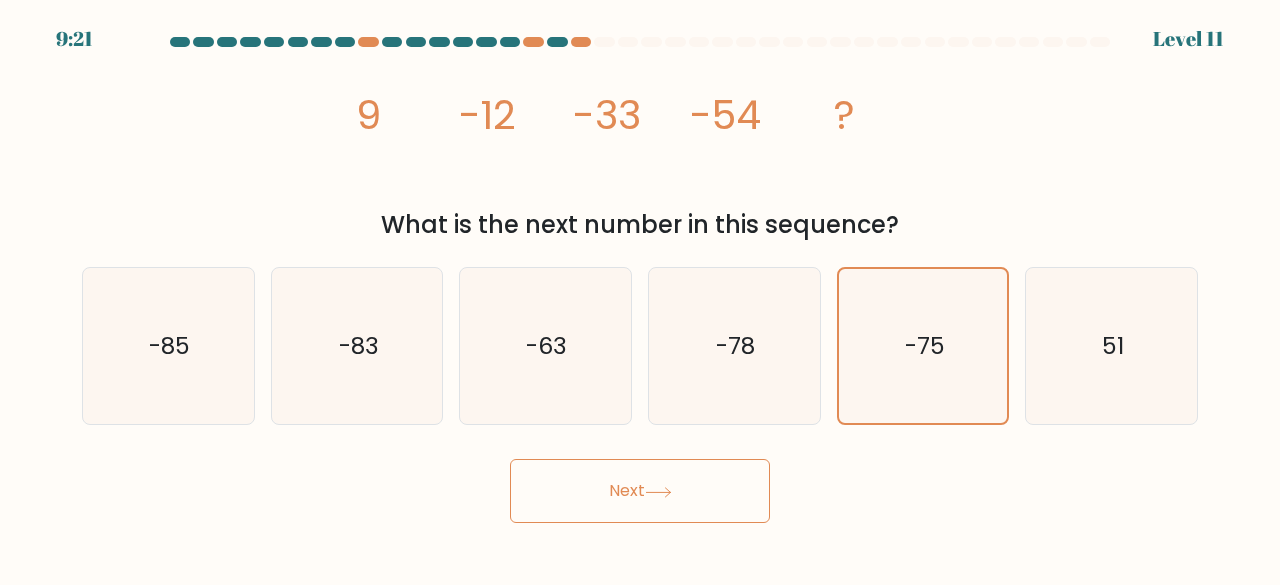 click on "Next" at bounding box center [640, 491] 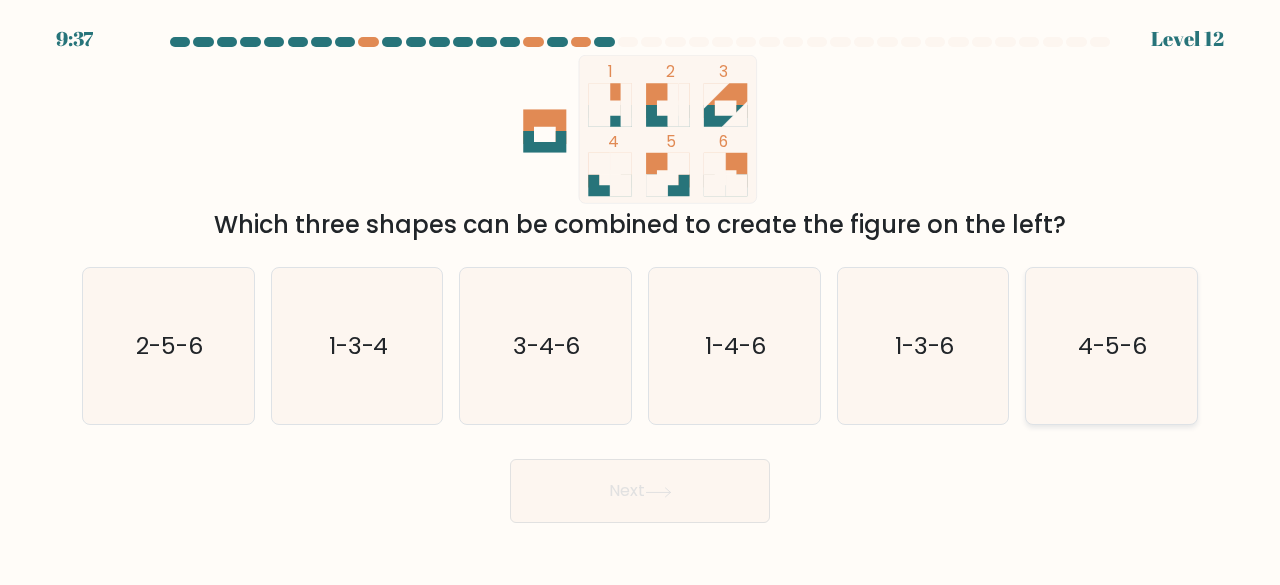 click on "4-5-6" 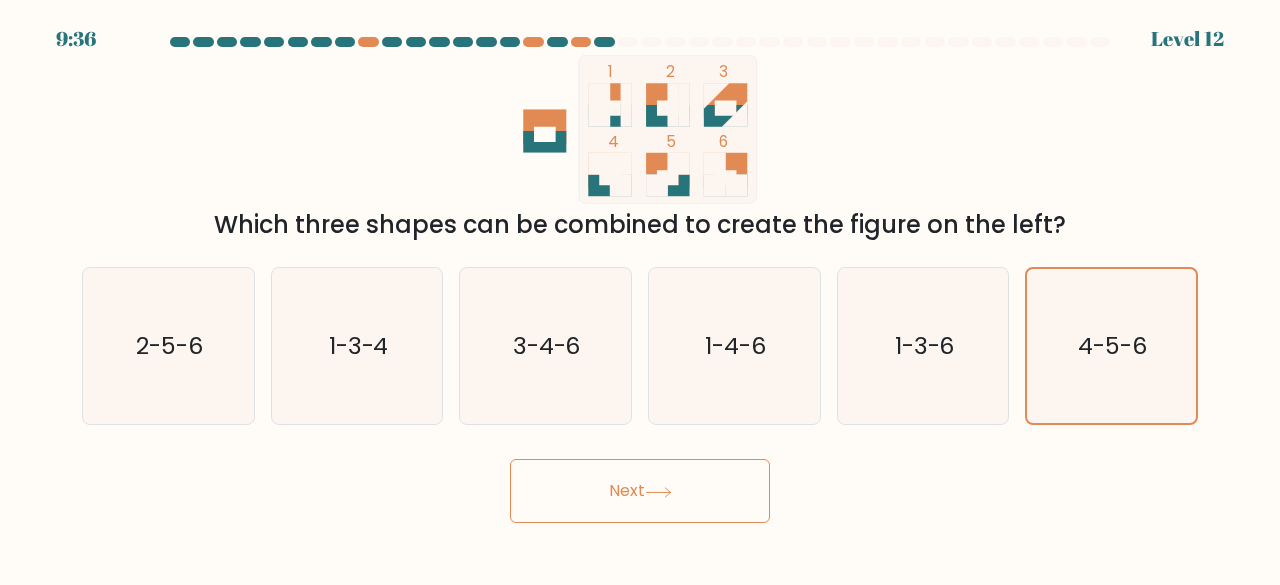 click on "Next" at bounding box center [640, 491] 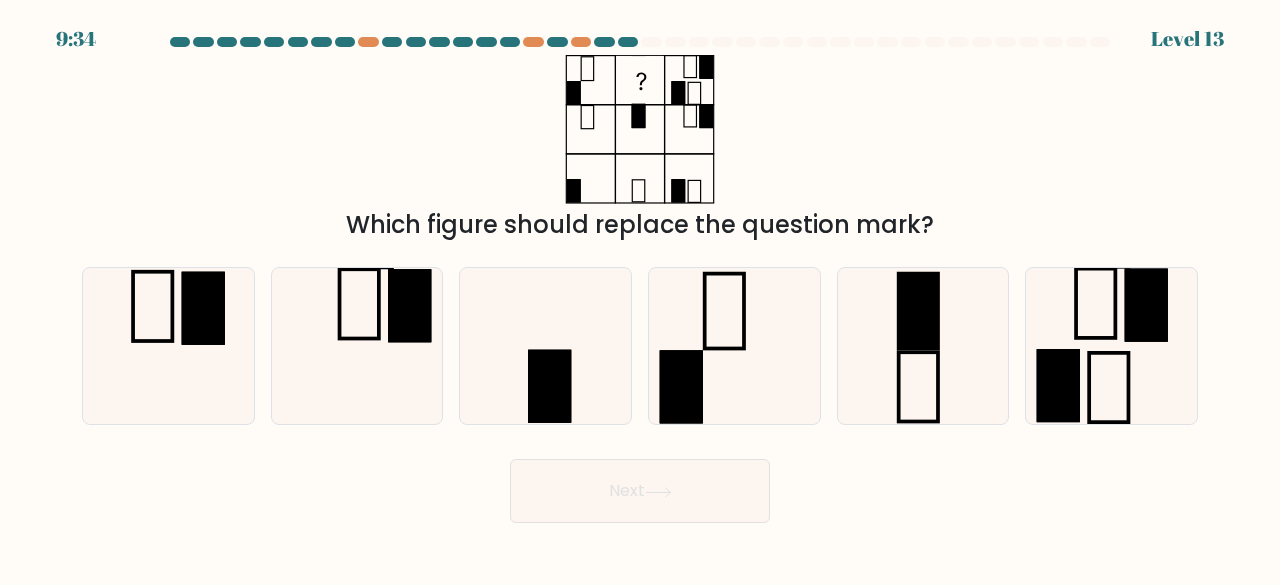 click on "Next" at bounding box center (640, 491) 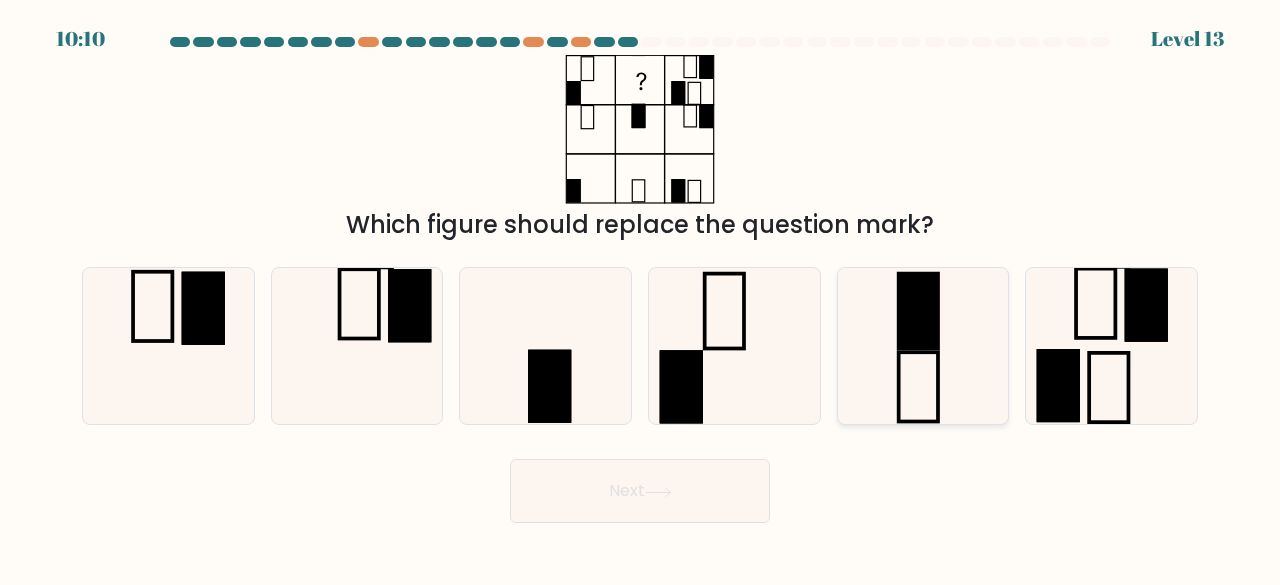 click 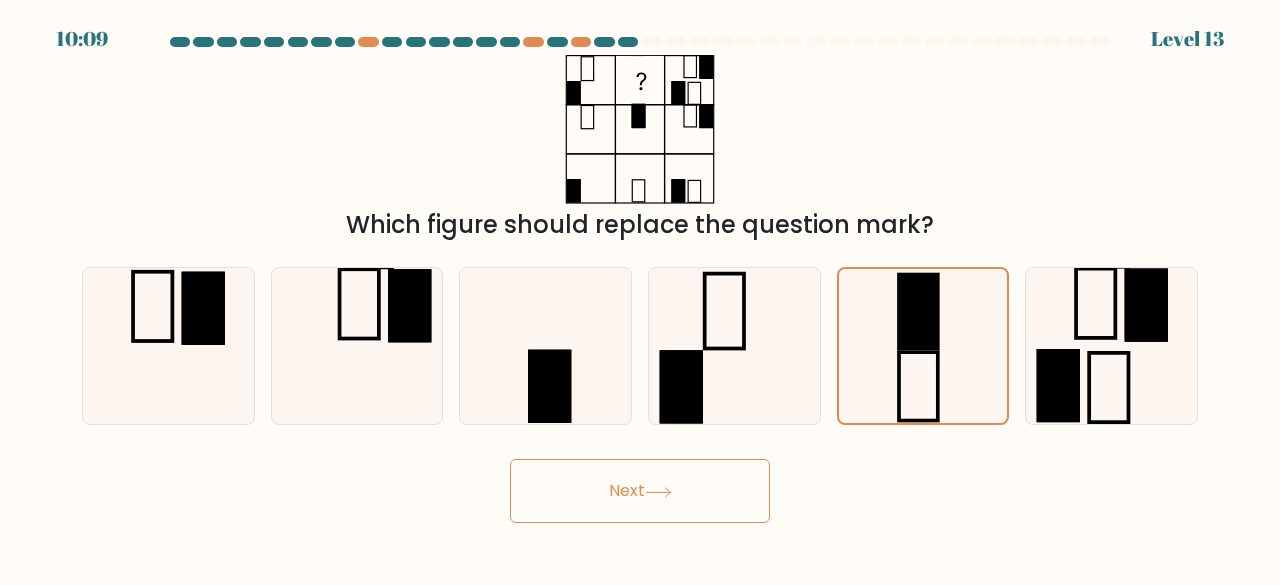 click on "Next" at bounding box center (640, 491) 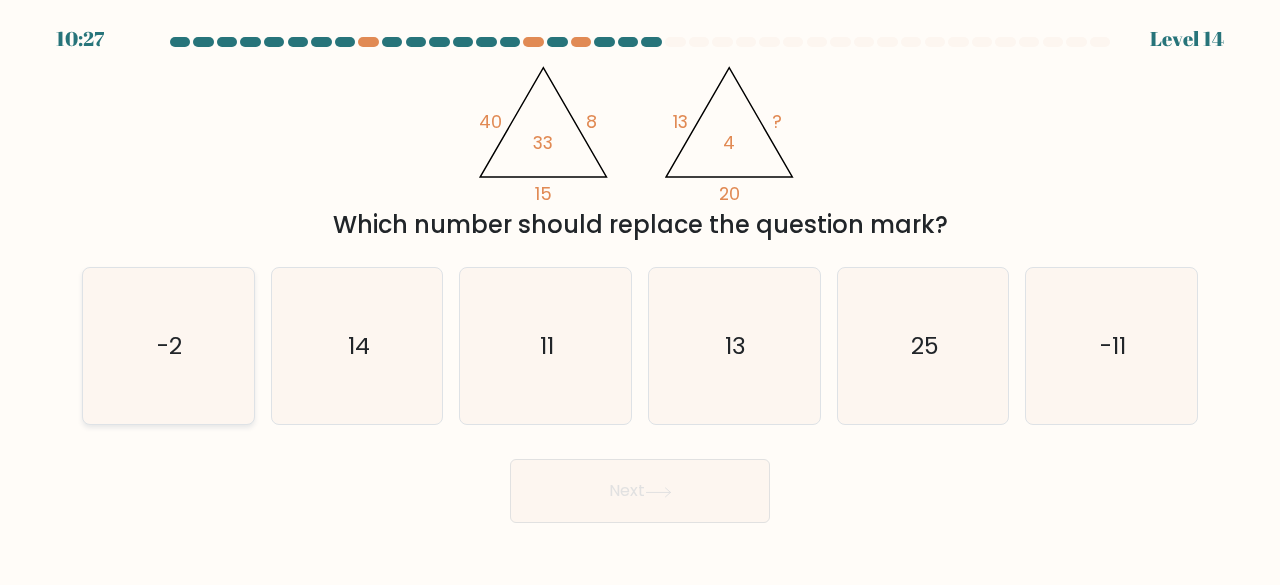 click on "-2" 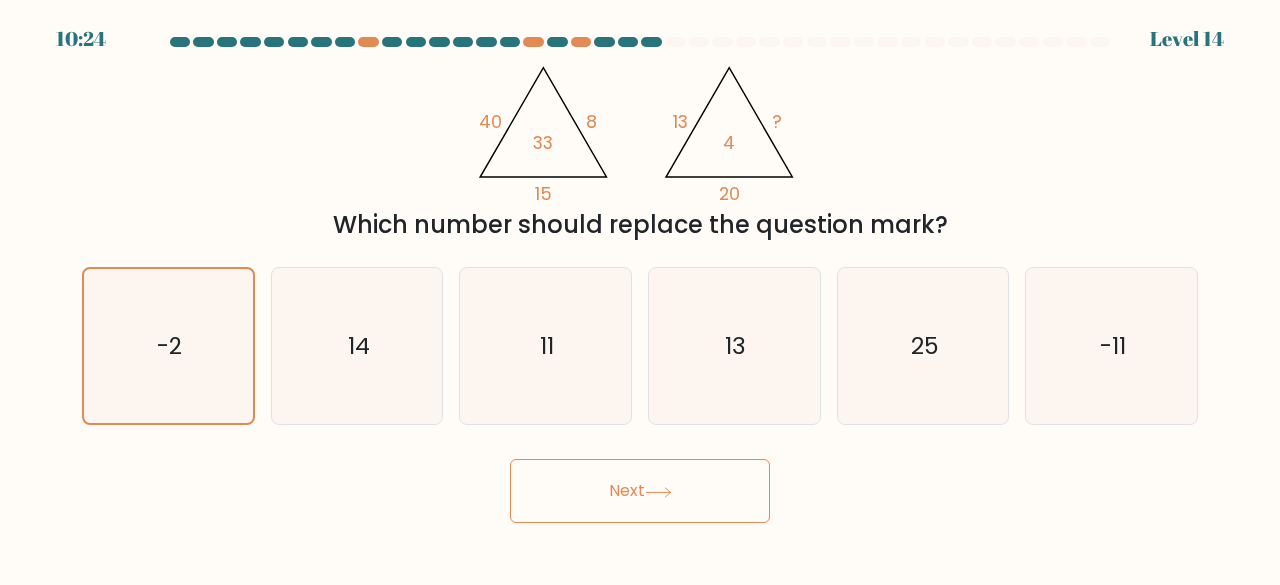 click 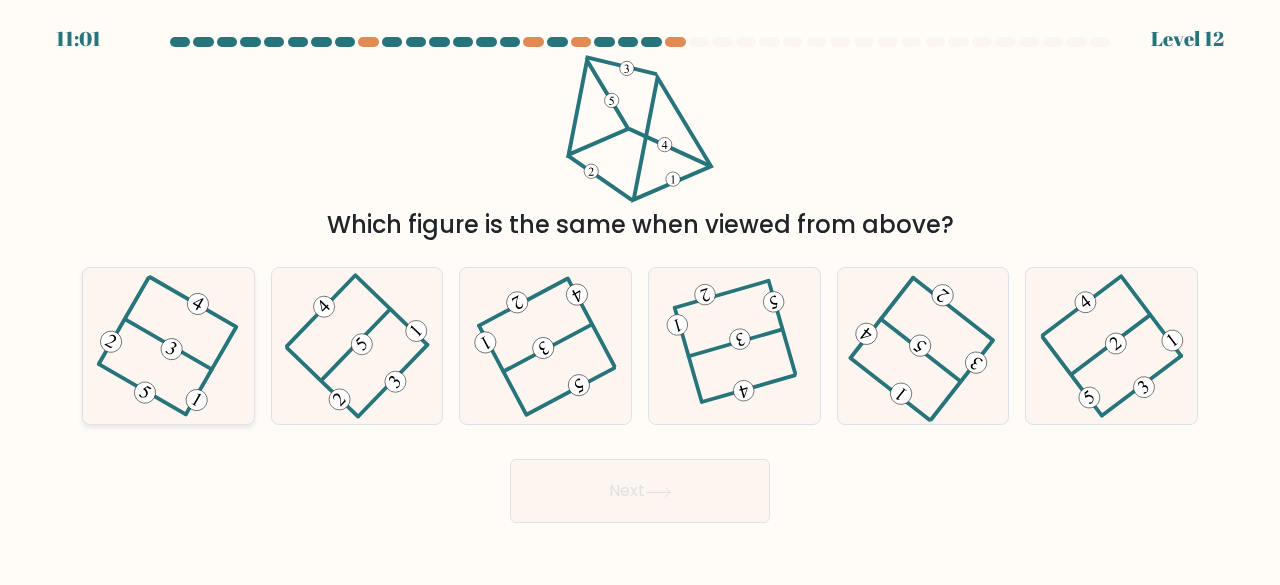 click 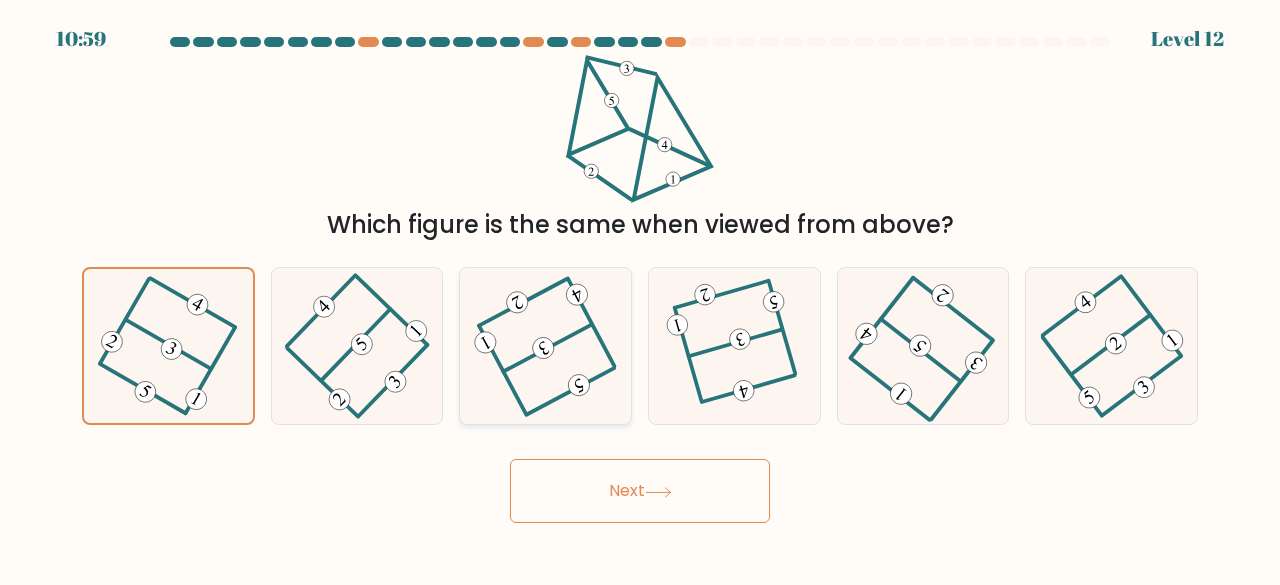 click 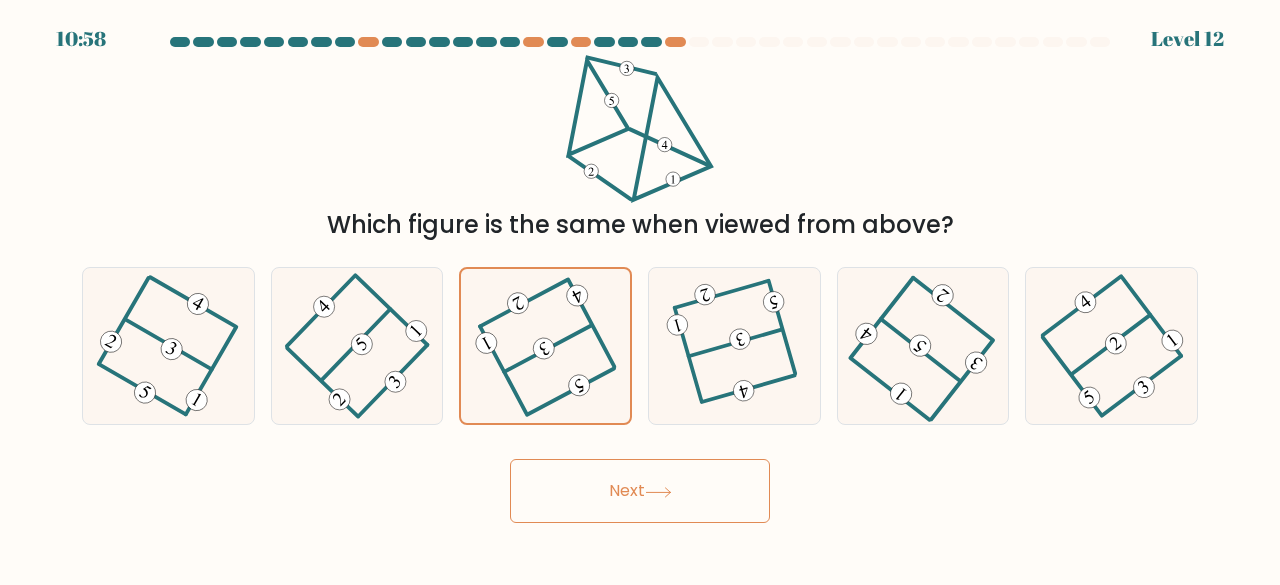 click on "Next" at bounding box center (640, 491) 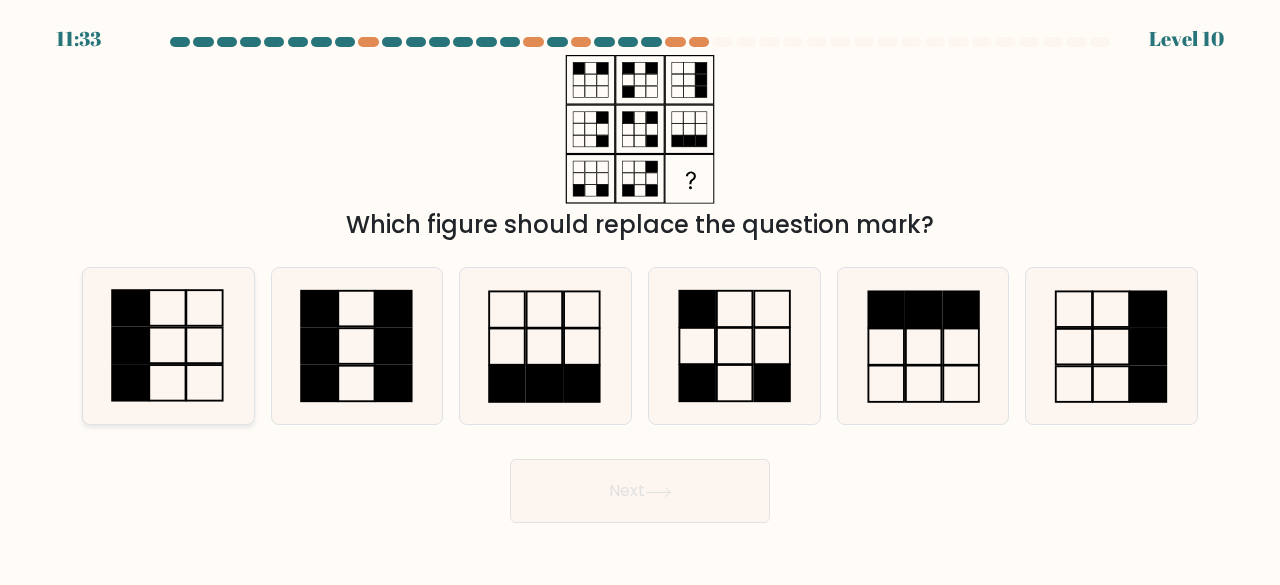 click 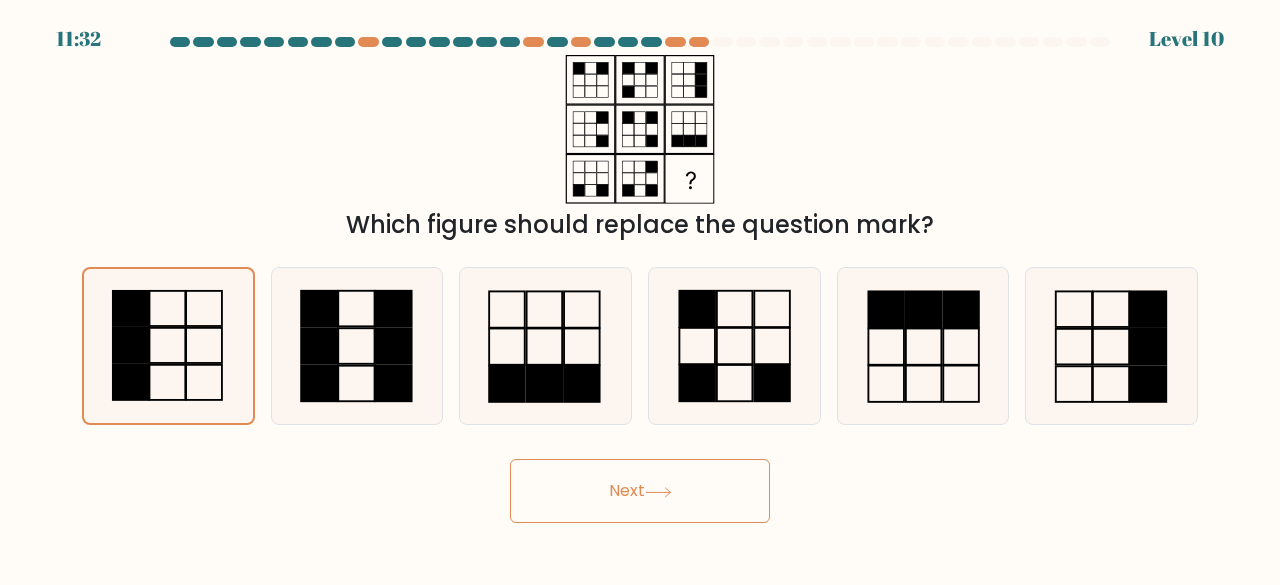 click on "Next" at bounding box center [640, 491] 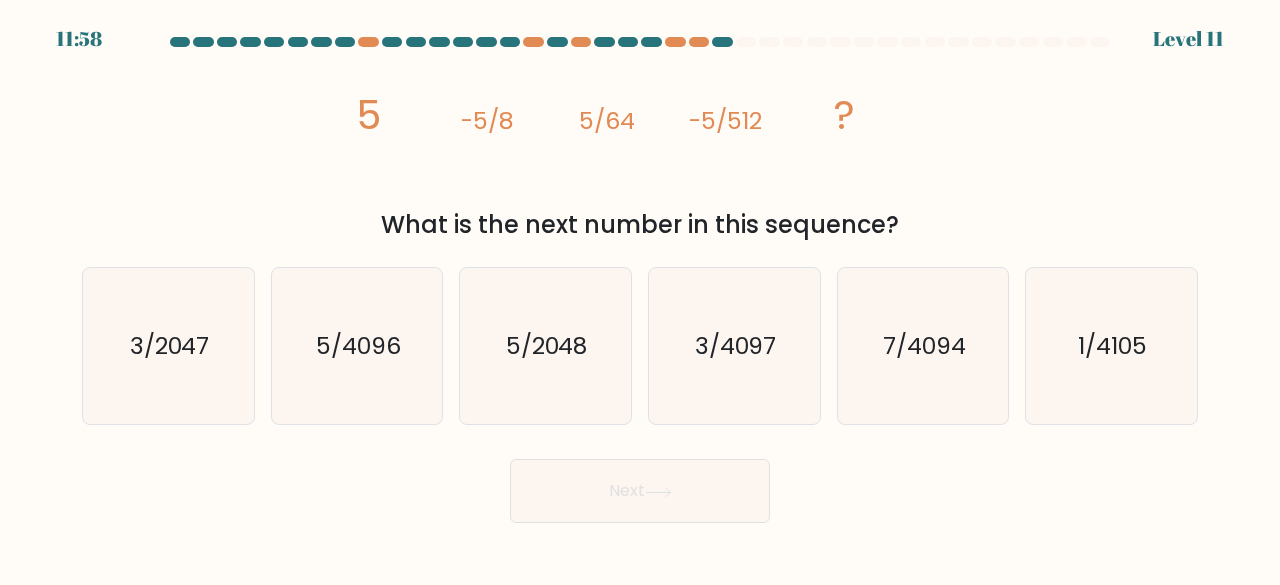 click at bounding box center [640, 280] 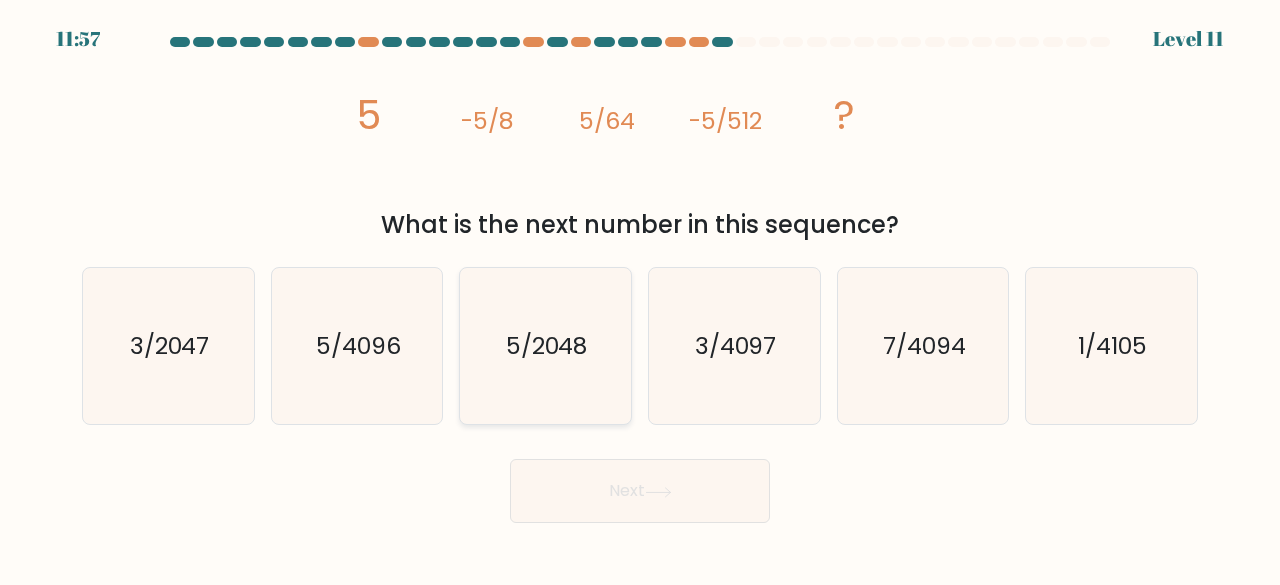 click on "5/2048" 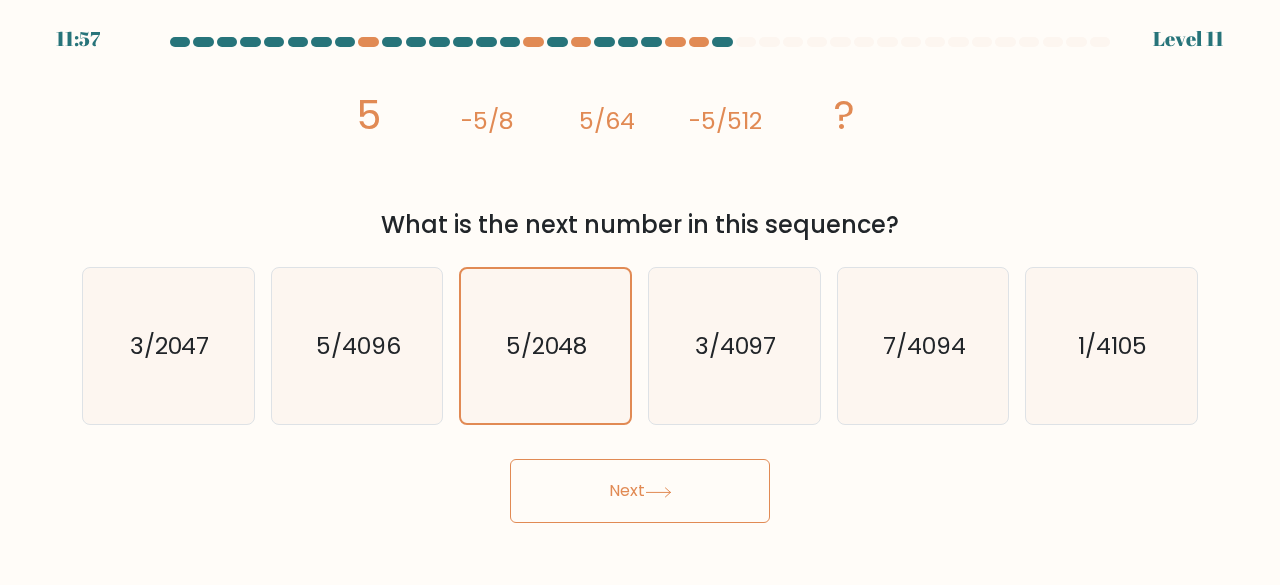 click on "Next" at bounding box center (640, 491) 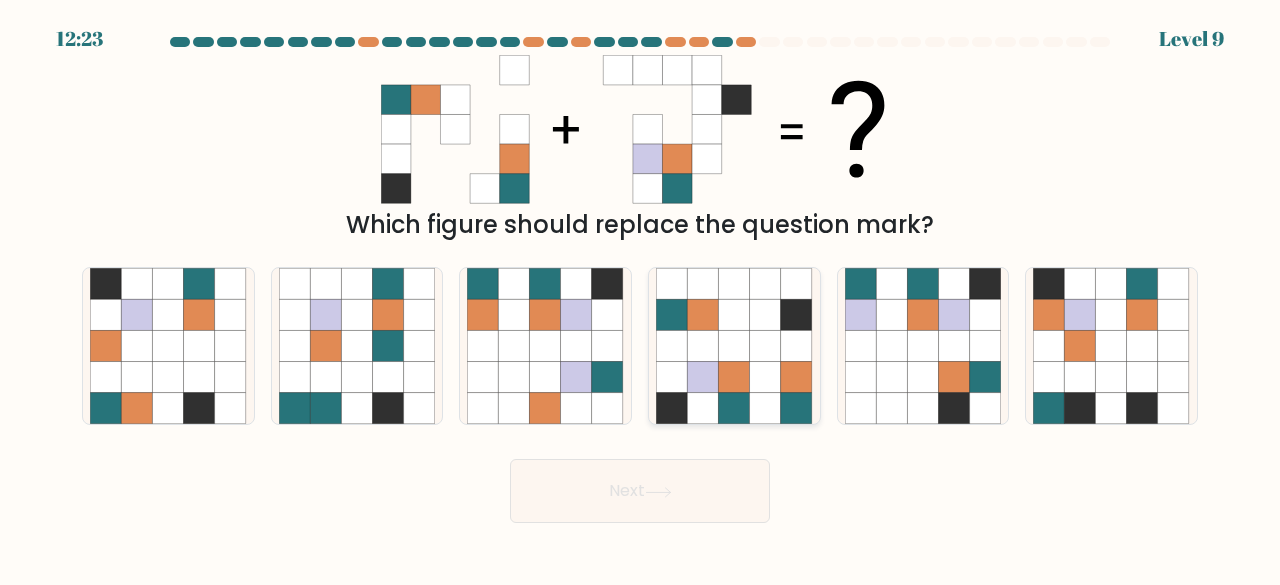 click 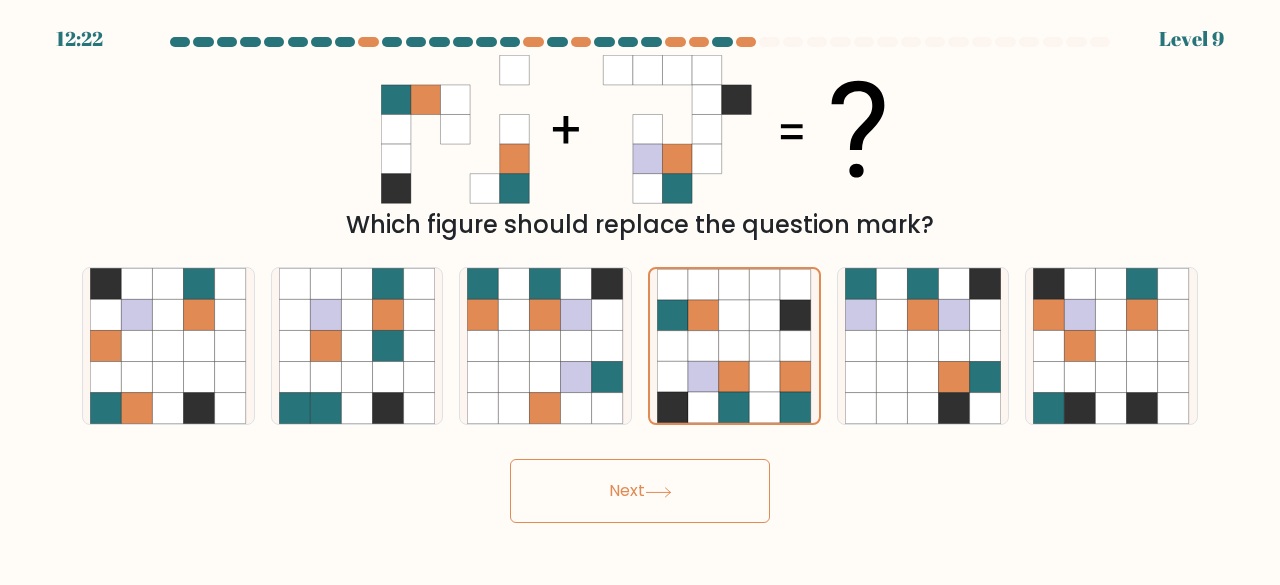 click on "Next" at bounding box center (640, 491) 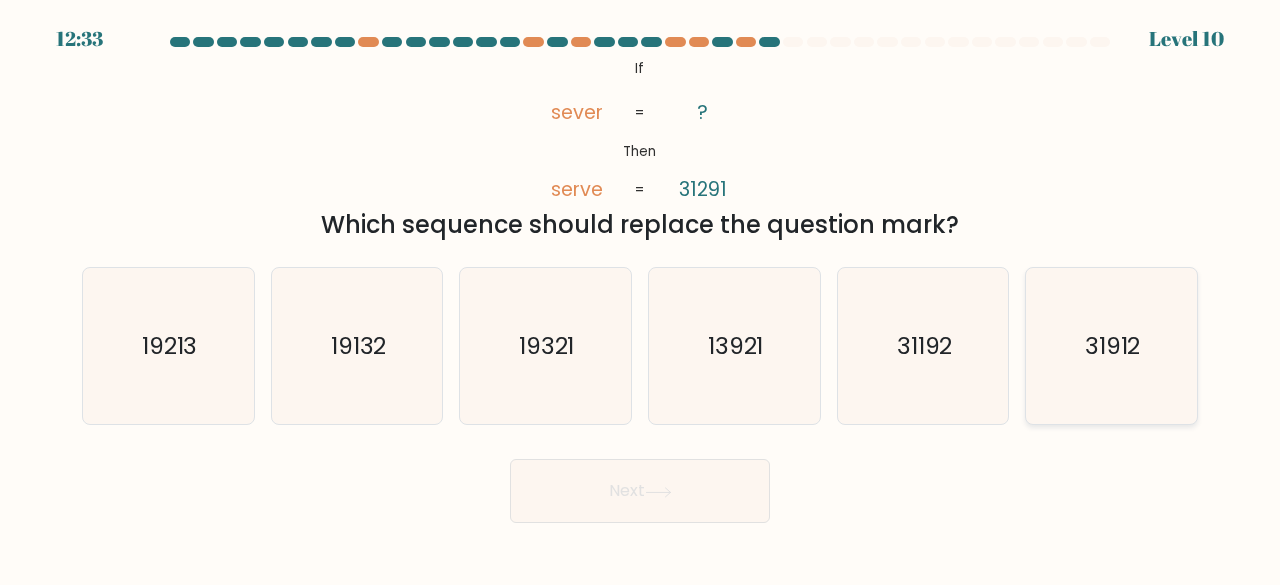 click on "31912" 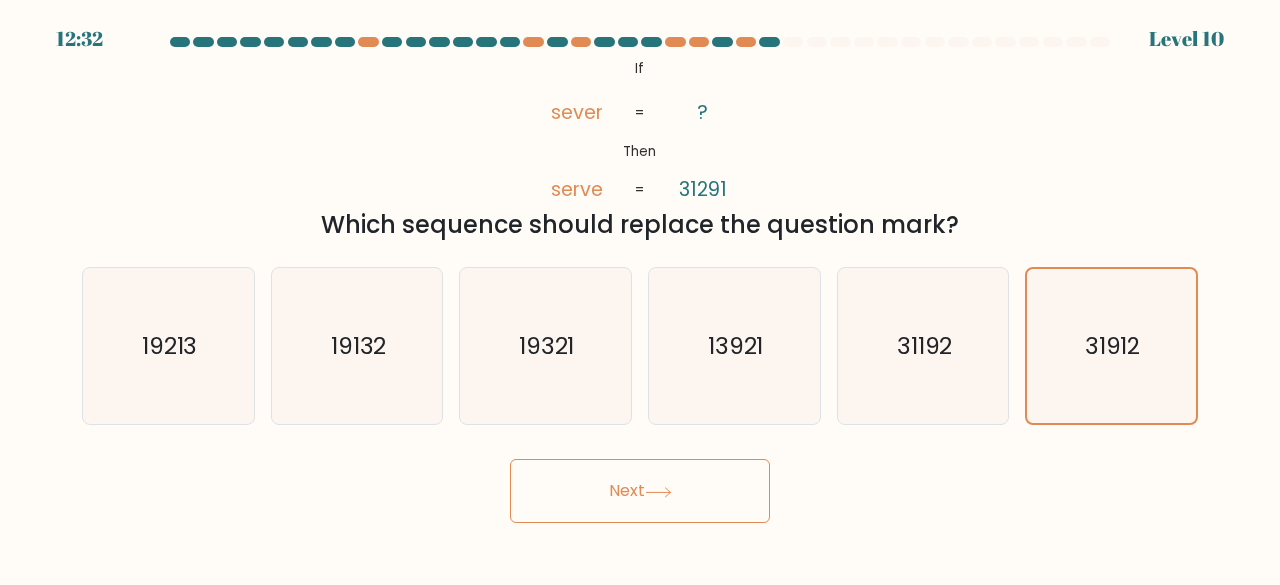 click on "Next" at bounding box center (640, 491) 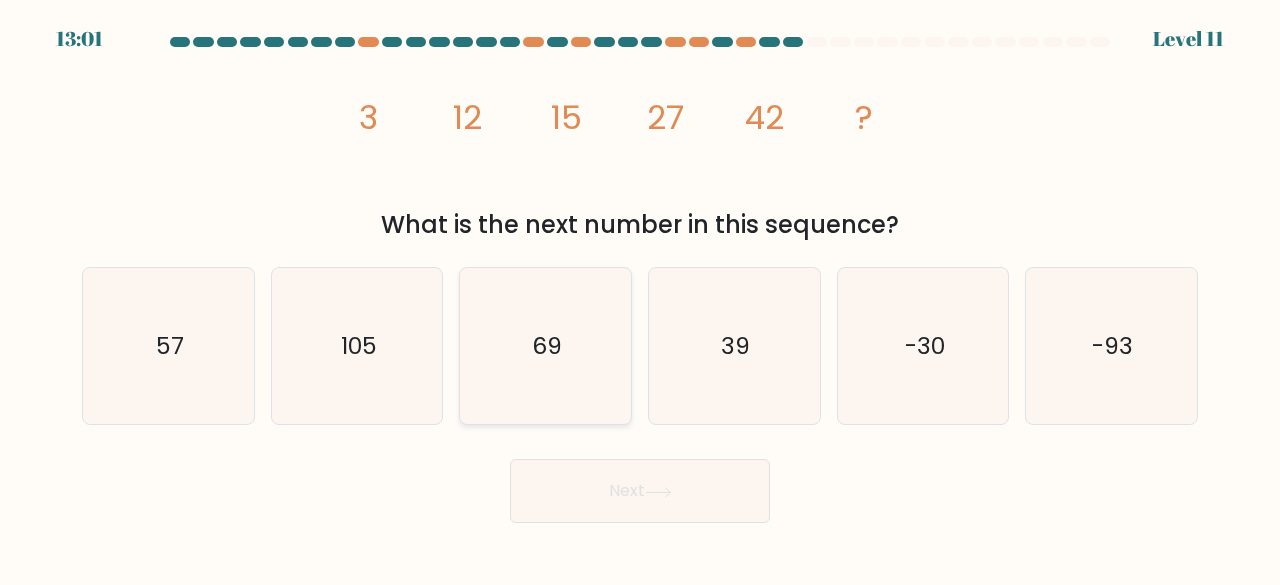 click on "69" 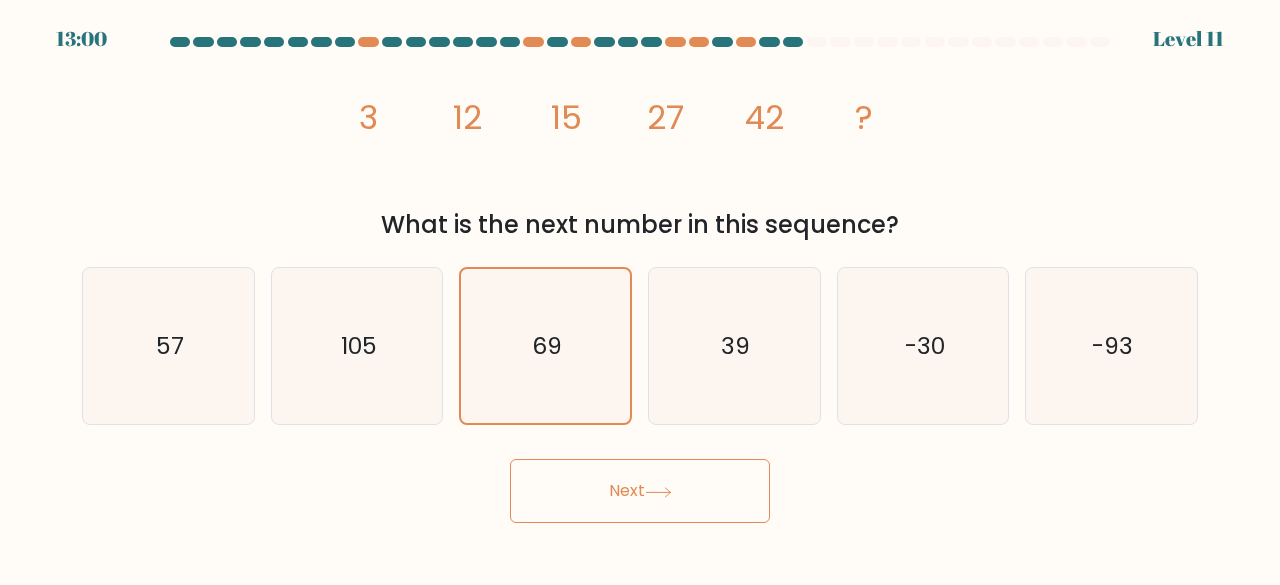 click on "Next" at bounding box center [640, 491] 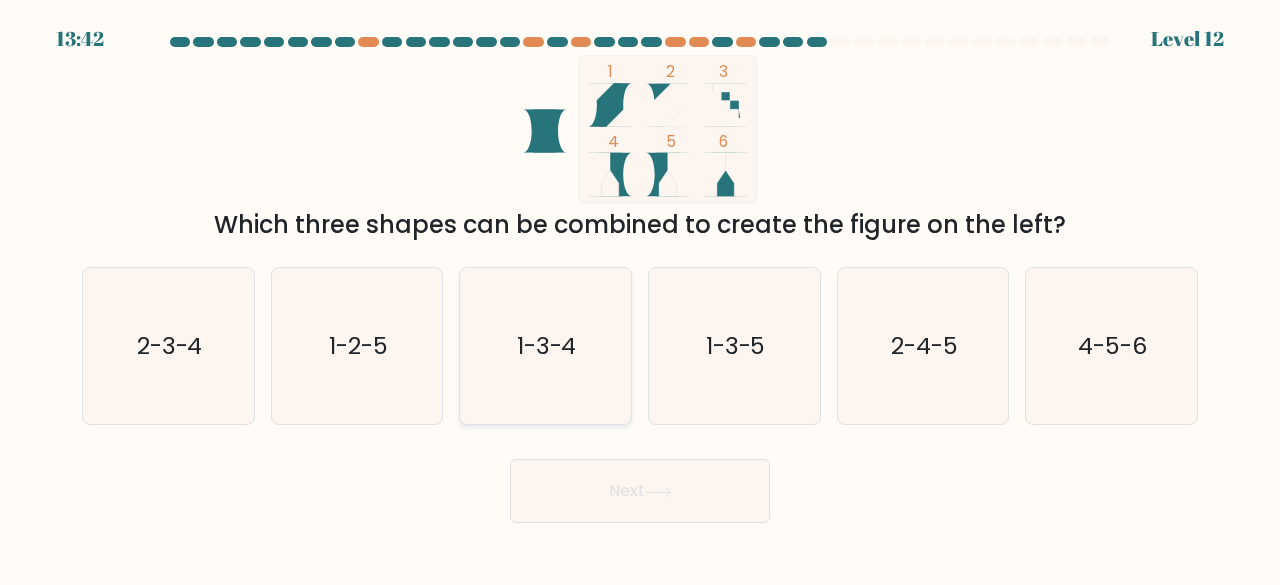 click on "1-3-4" 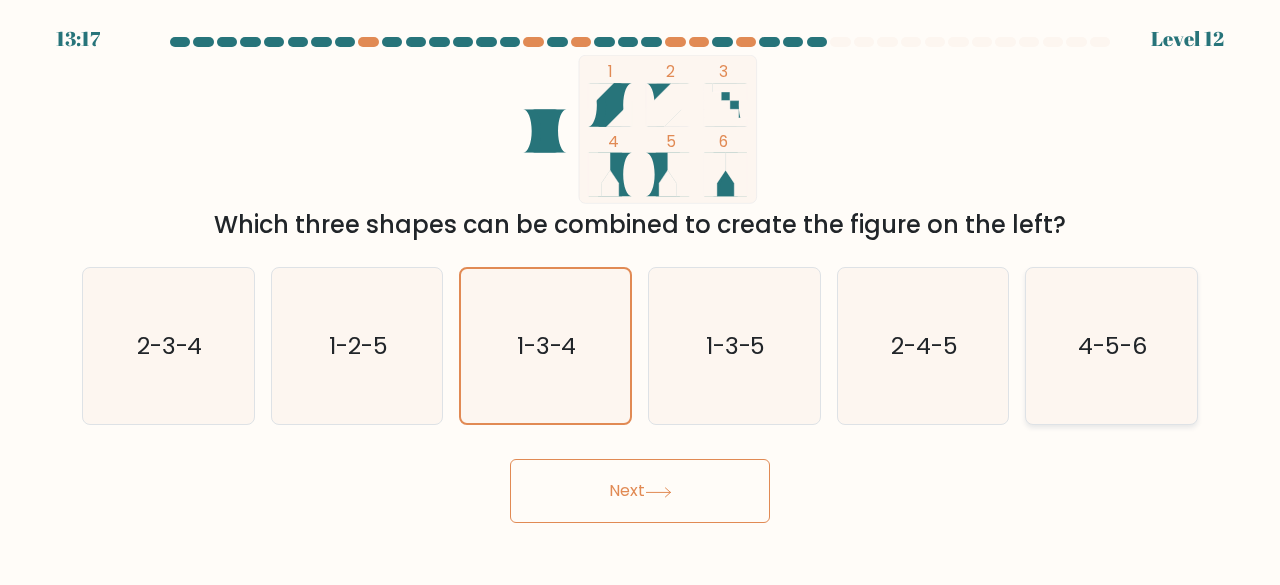 click on "4-5-6" 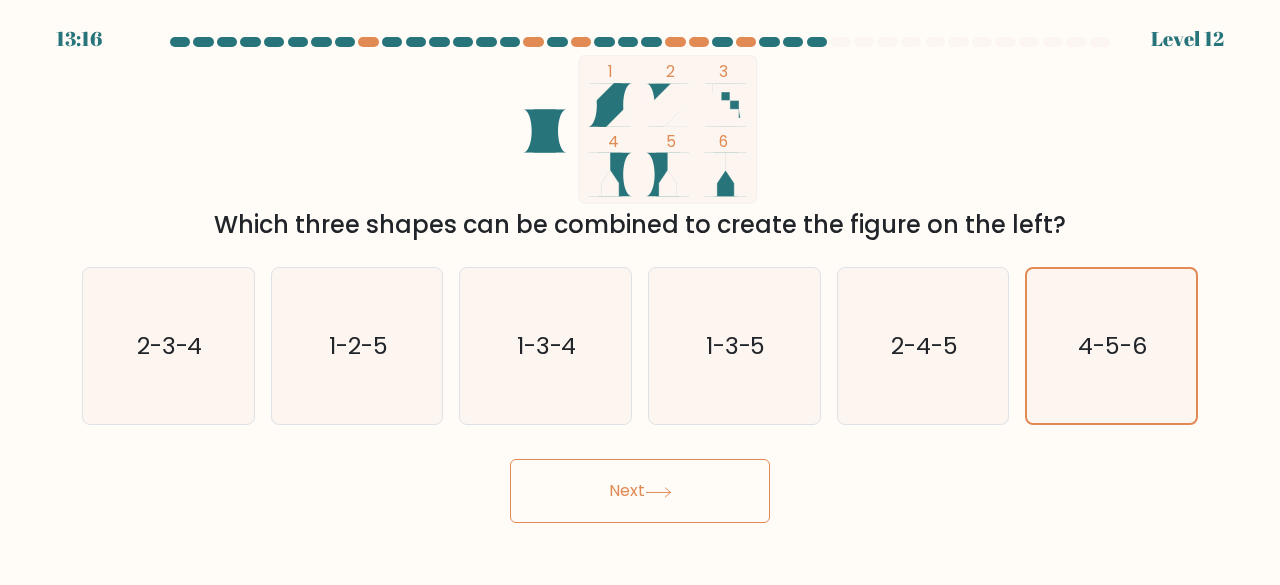 click on "Next" at bounding box center (640, 491) 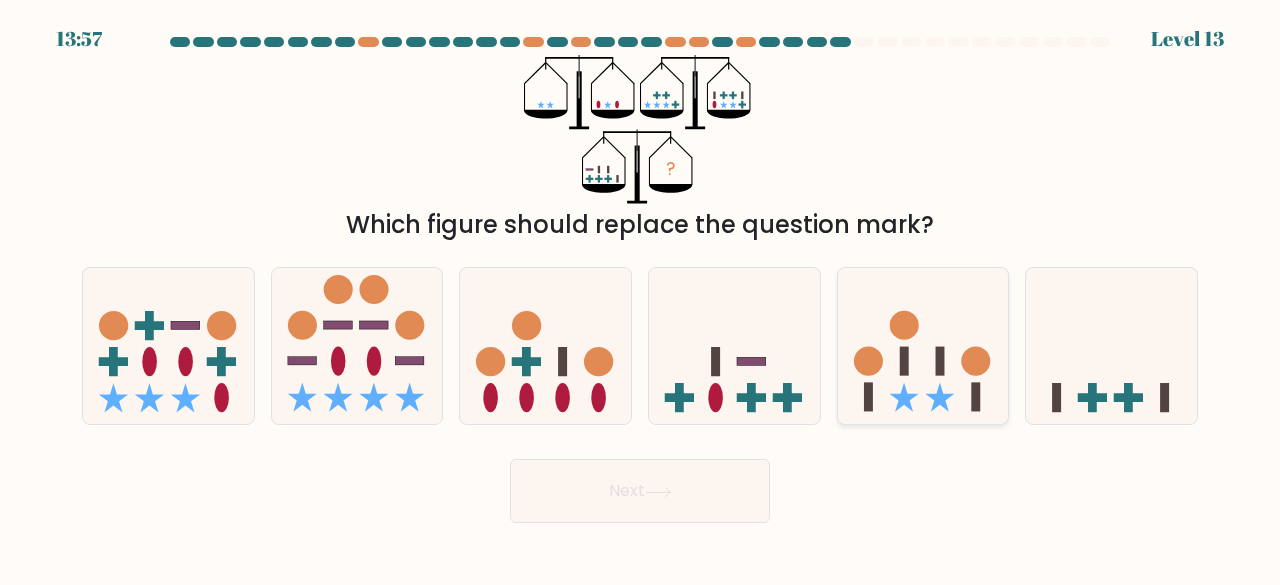 click 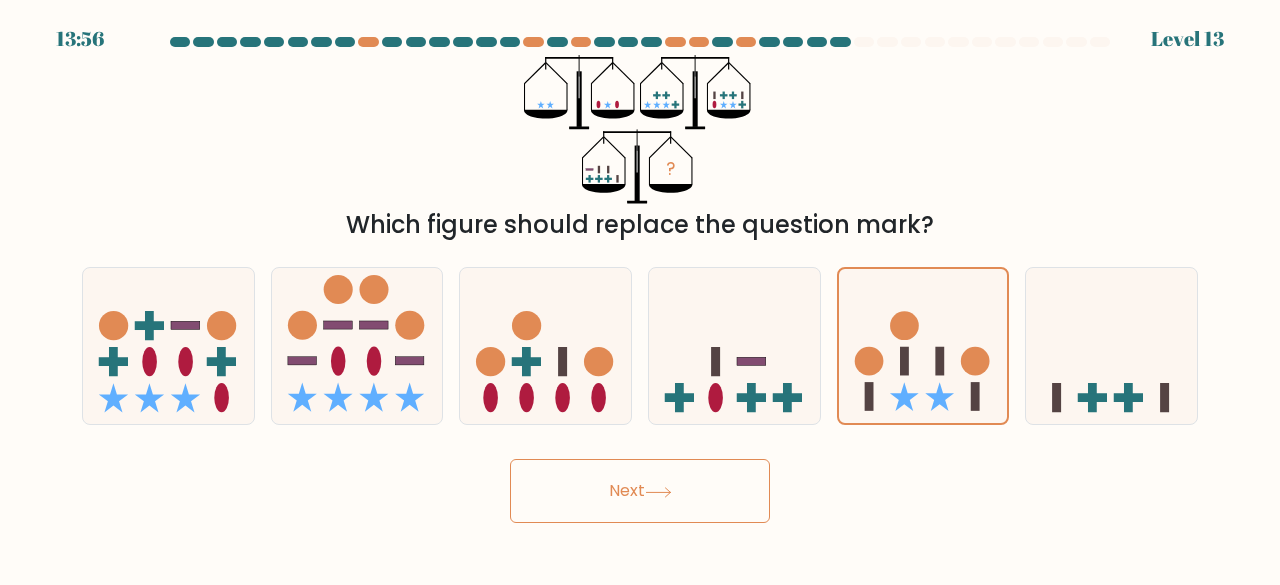 click on "Next" at bounding box center [640, 491] 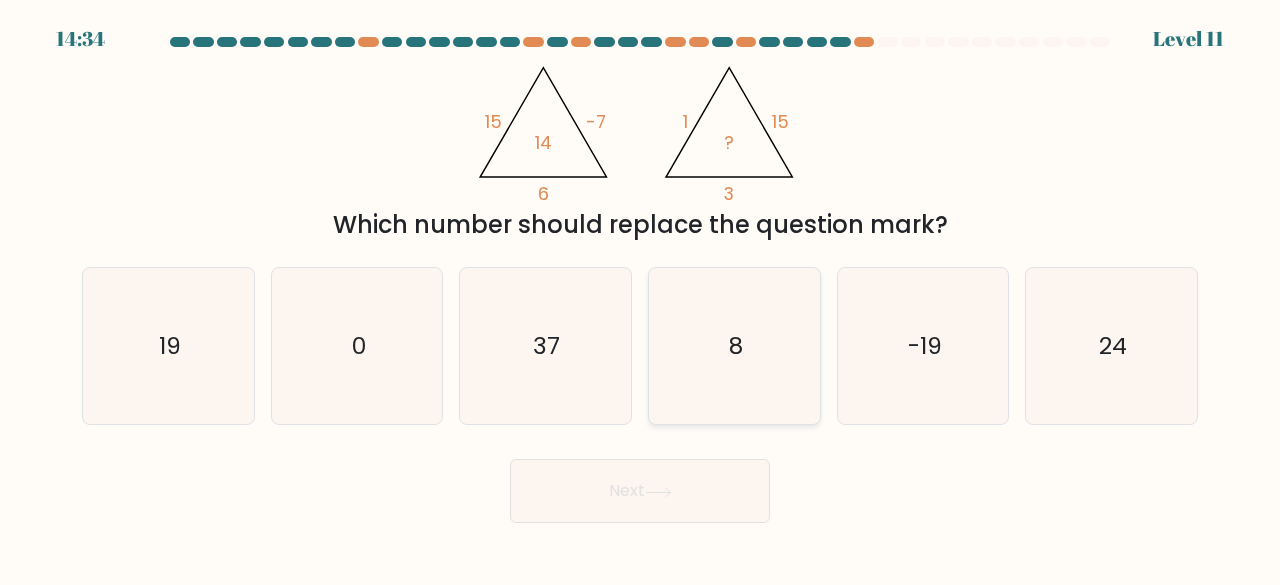 click on "8" 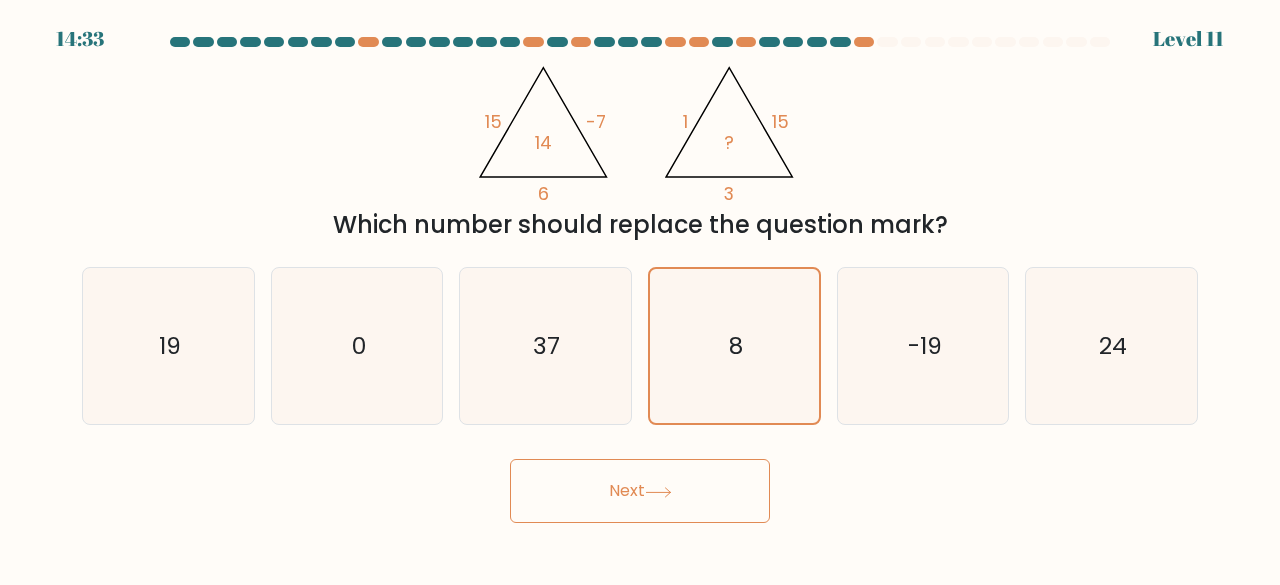 click on "Next" at bounding box center (640, 491) 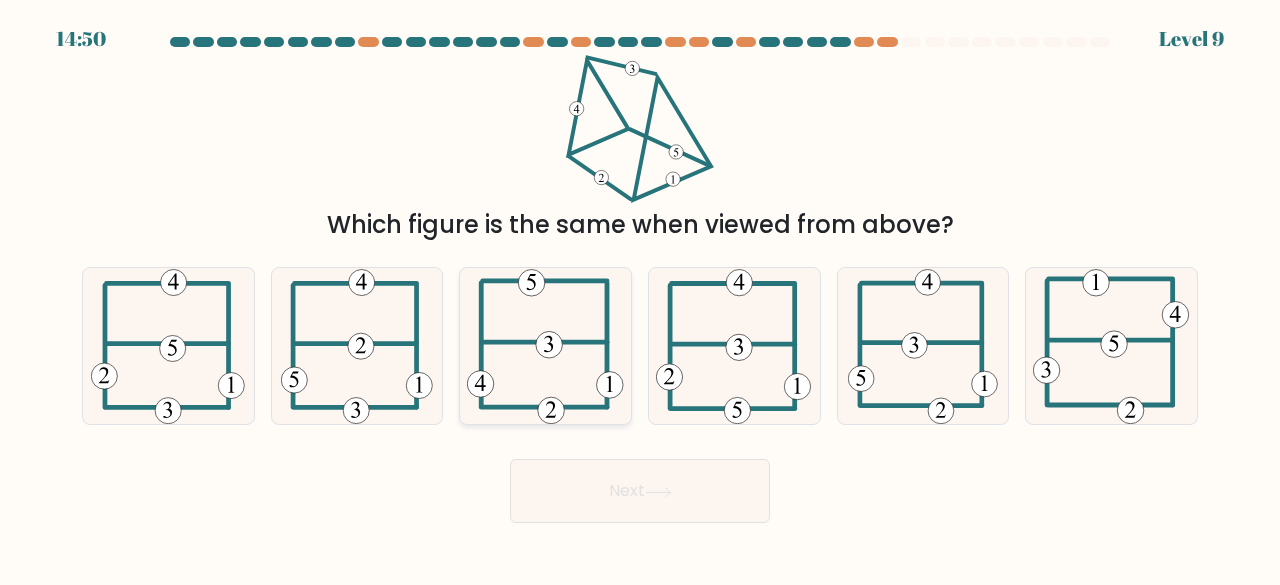 click 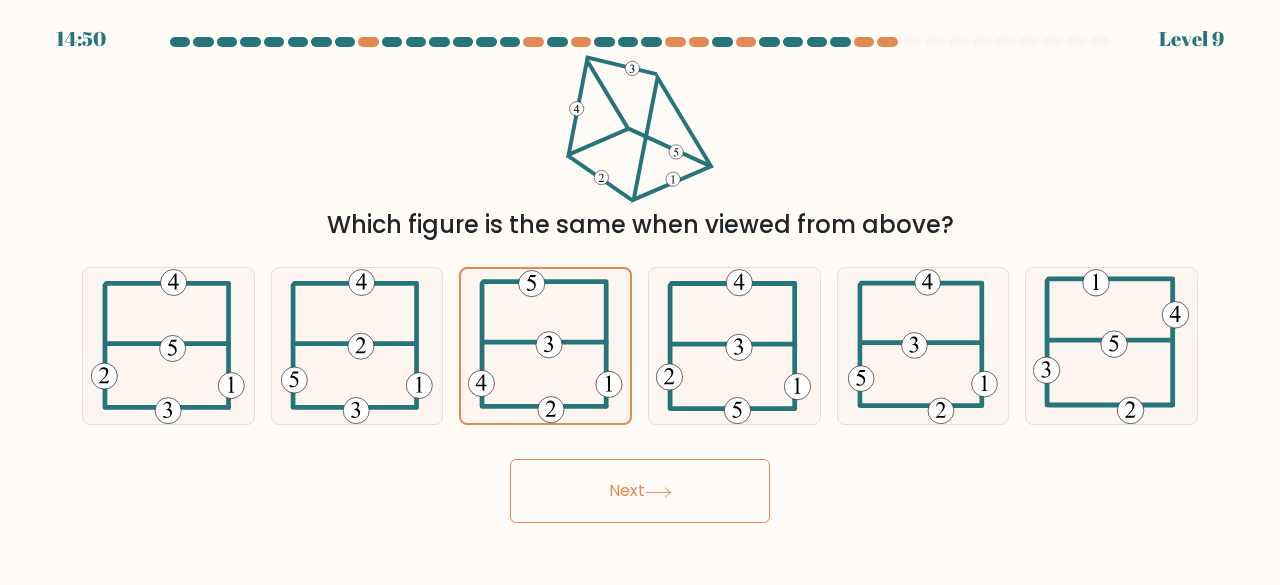 click on "Next" at bounding box center [640, 491] 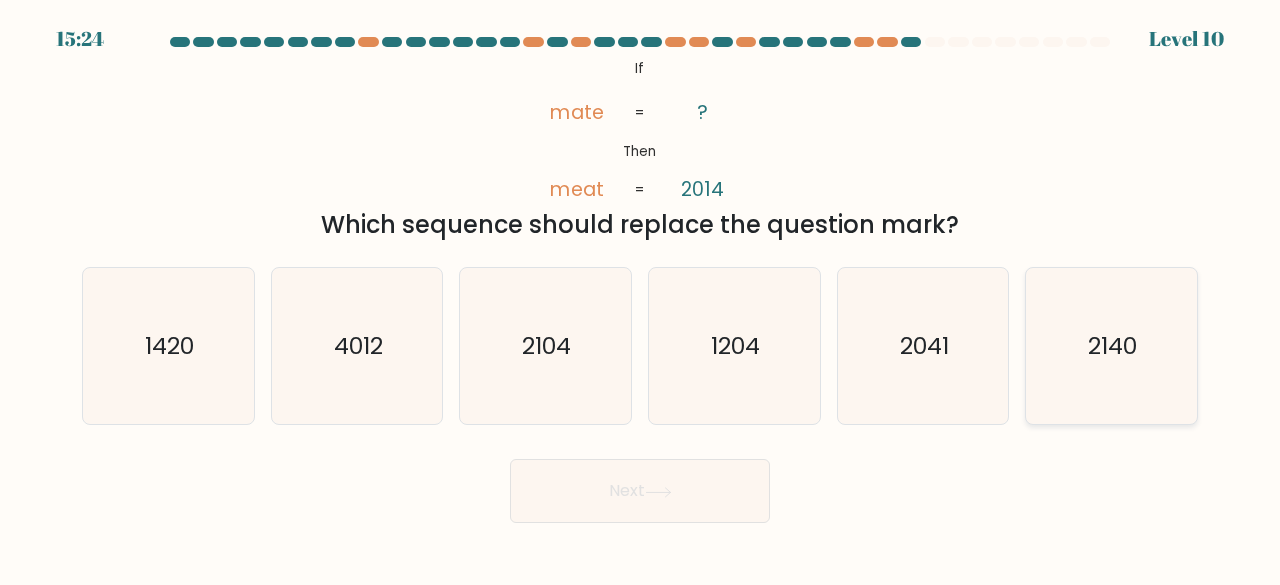 click on "2140" 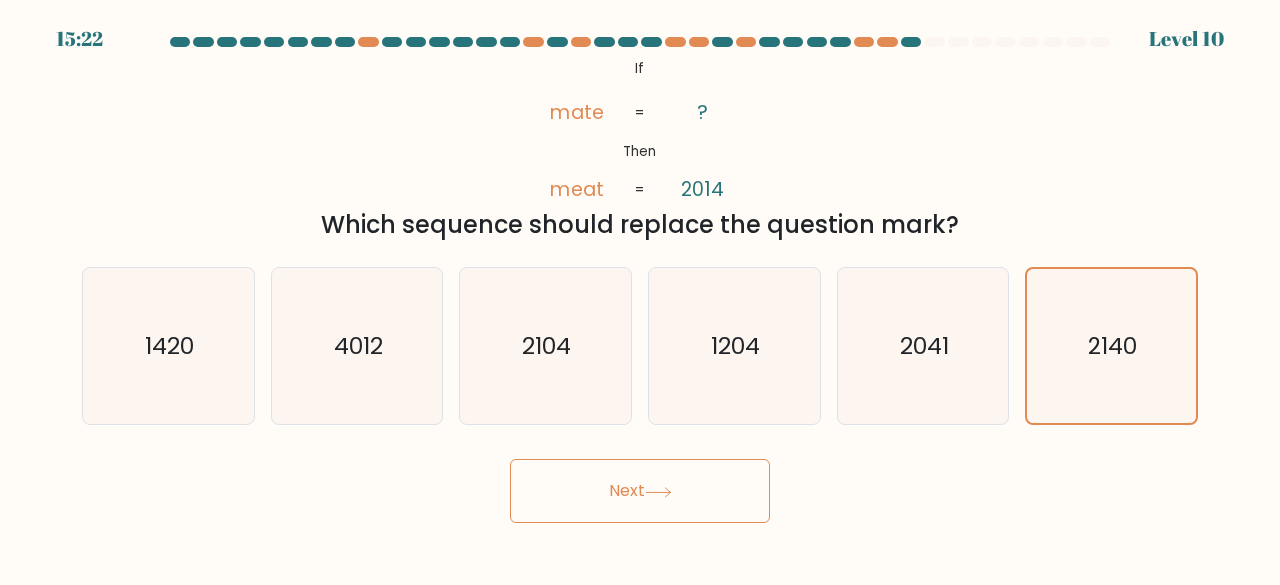 click on "Next" at bounding box center (640, 491) 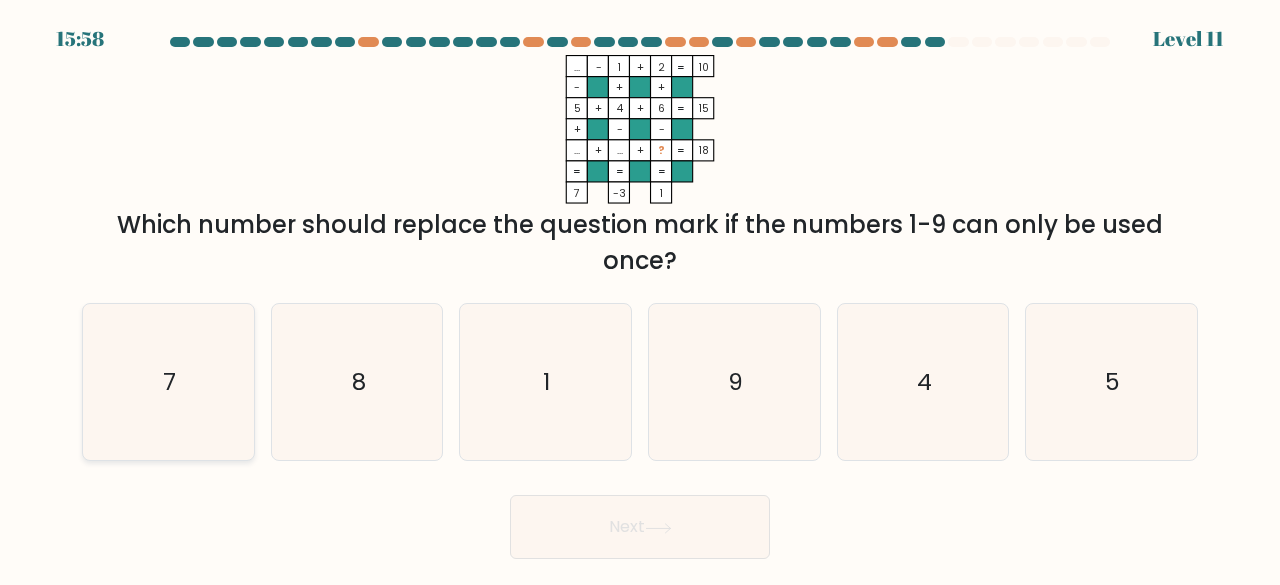 click on "7" 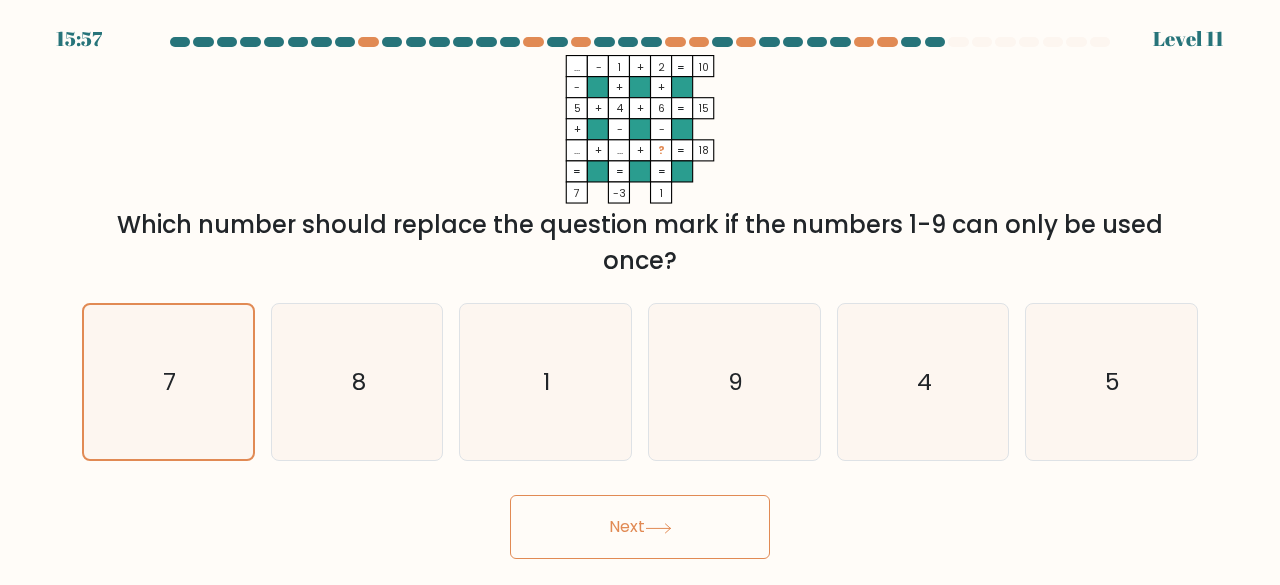 click on "Next" at bounding box center [640, 527] 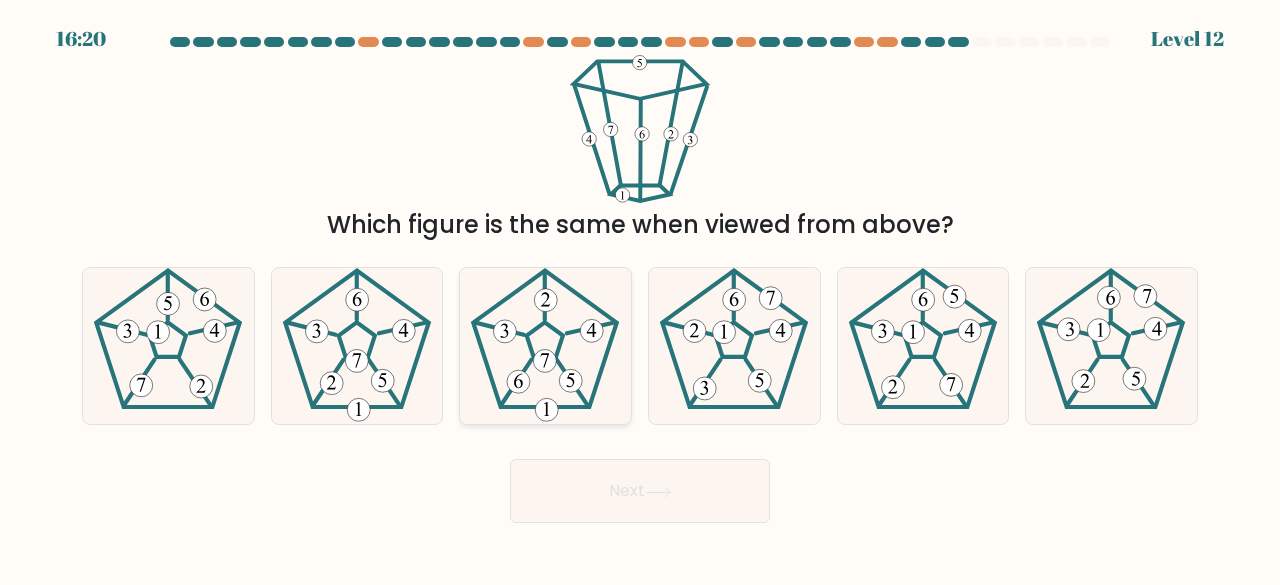 click 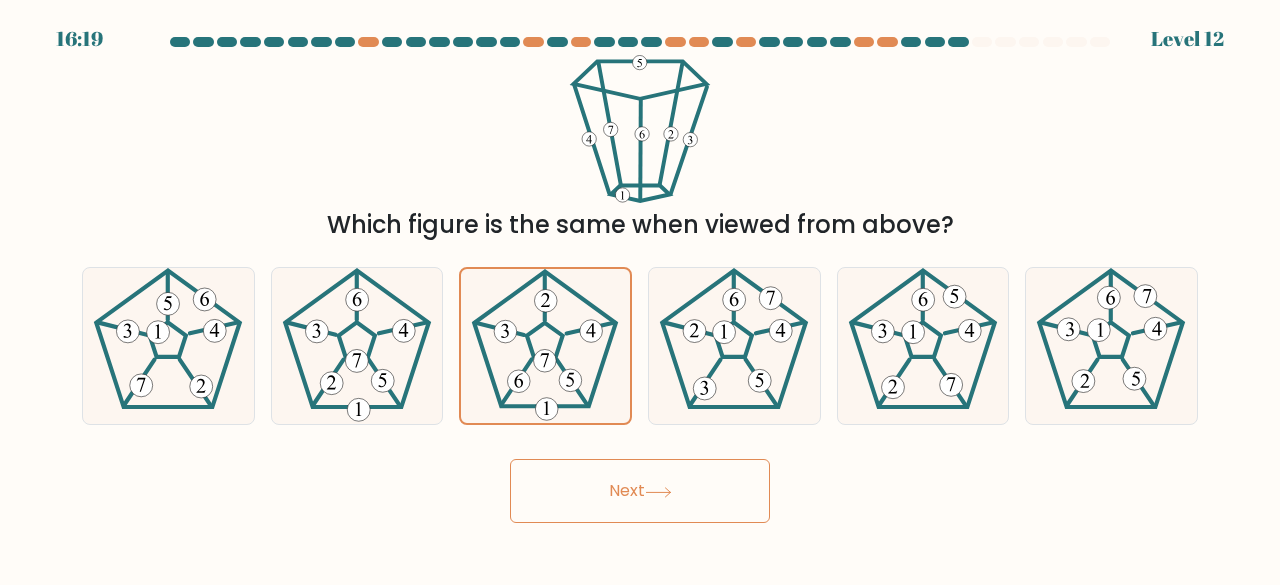 click on "Next" at bounding box center (640, 491) 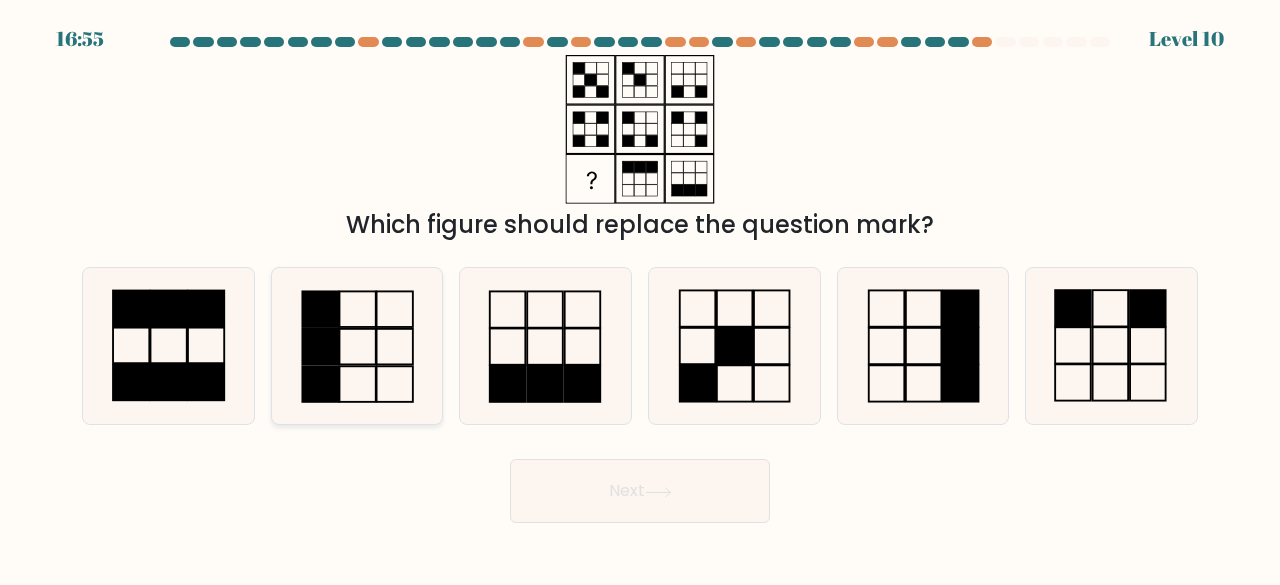 click 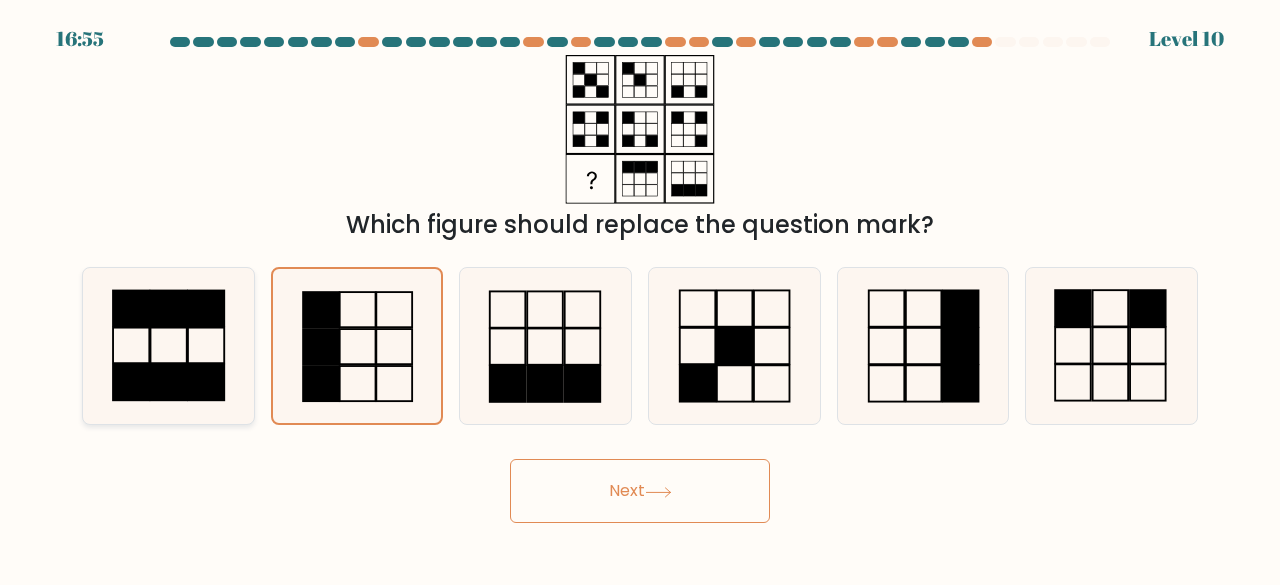 click 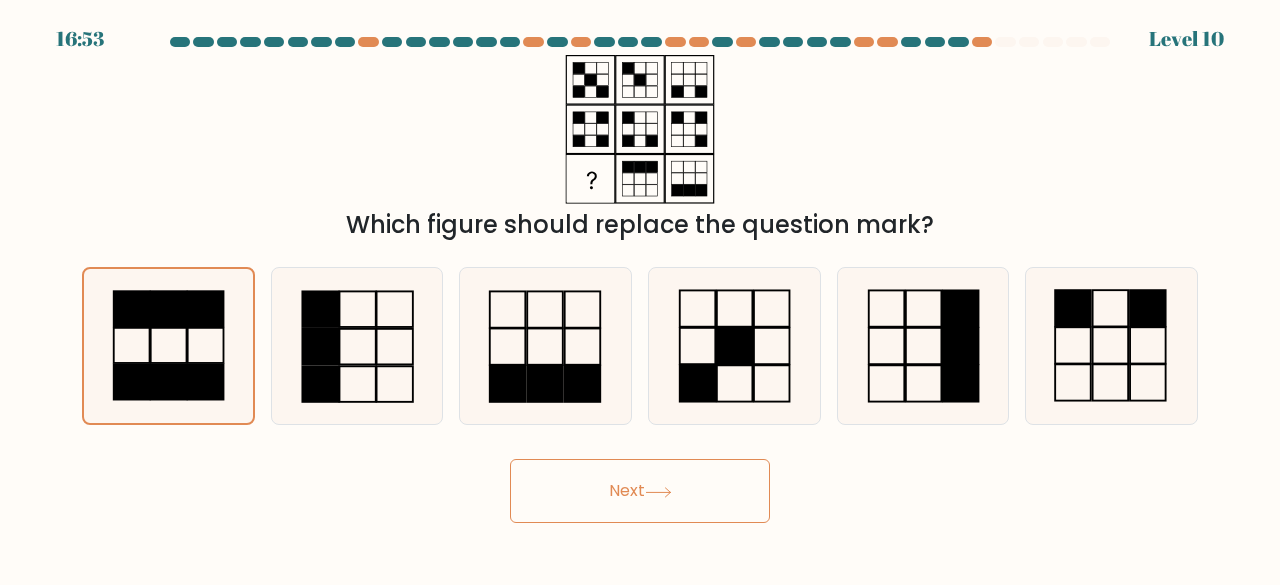 click on "Next" at bounding box center (640, 491) 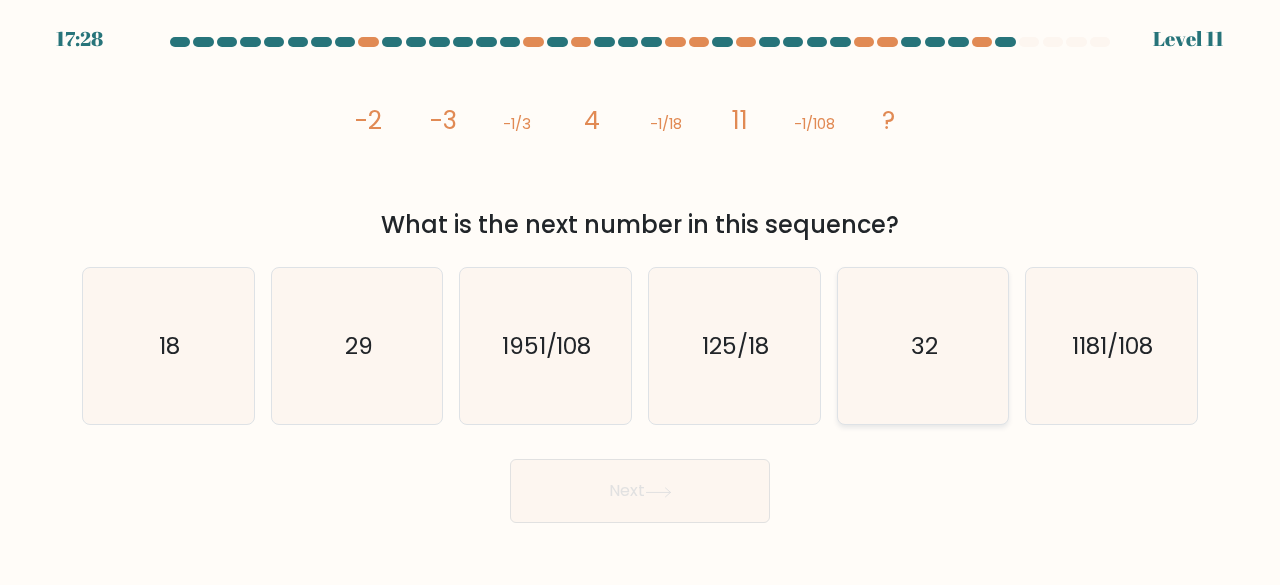 click on "32" 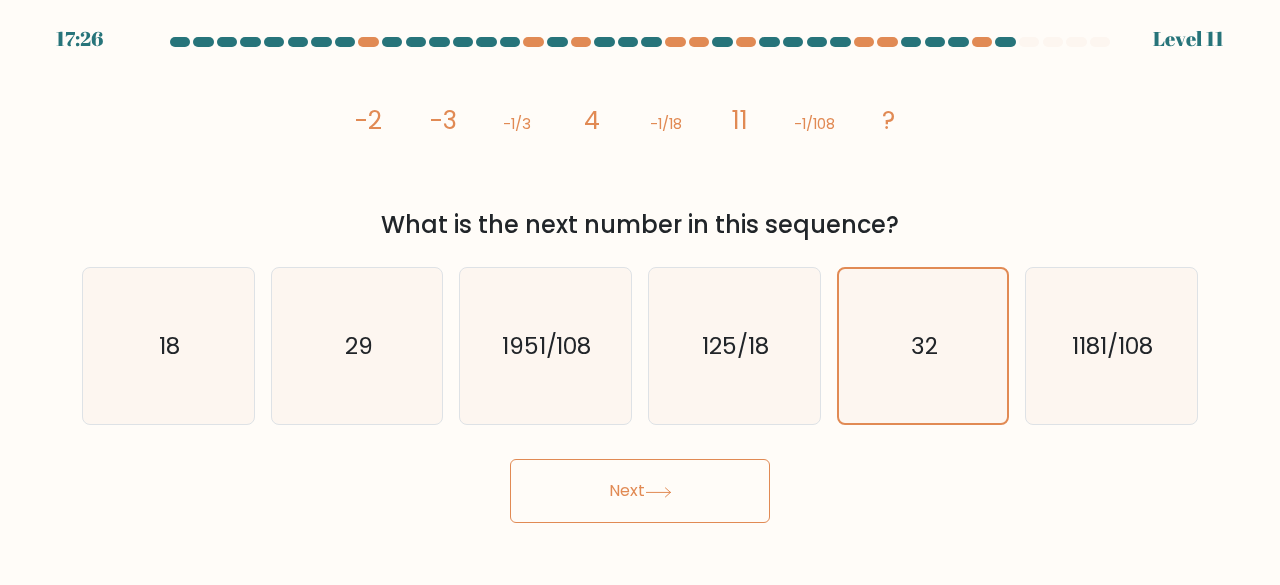 click at bounding box center [640, 280] 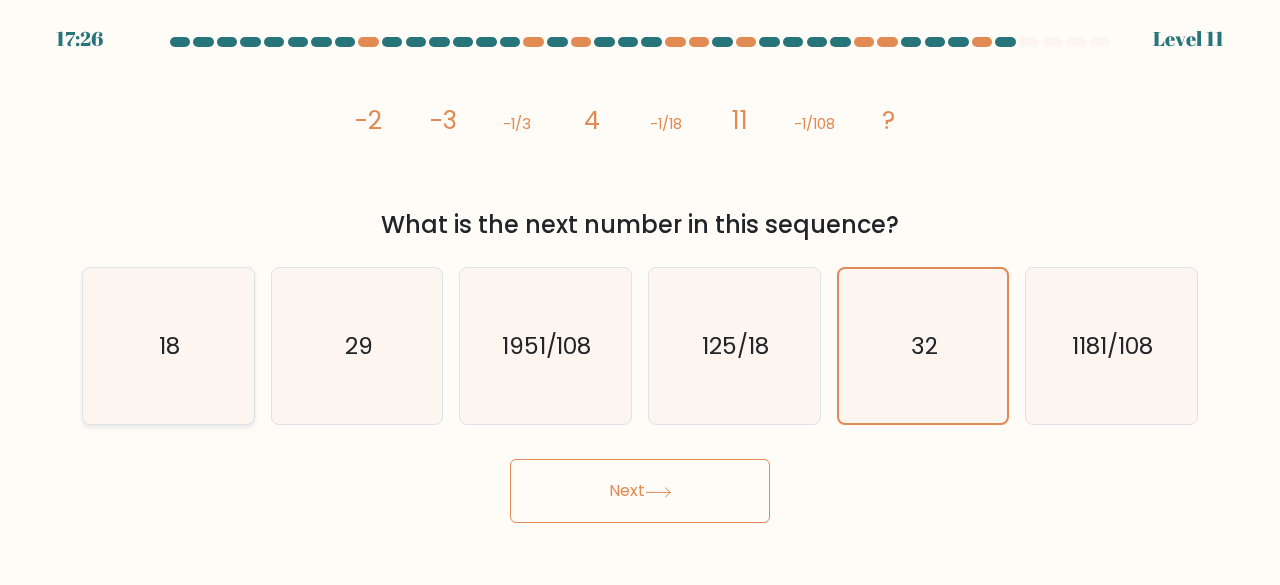 click on "18" 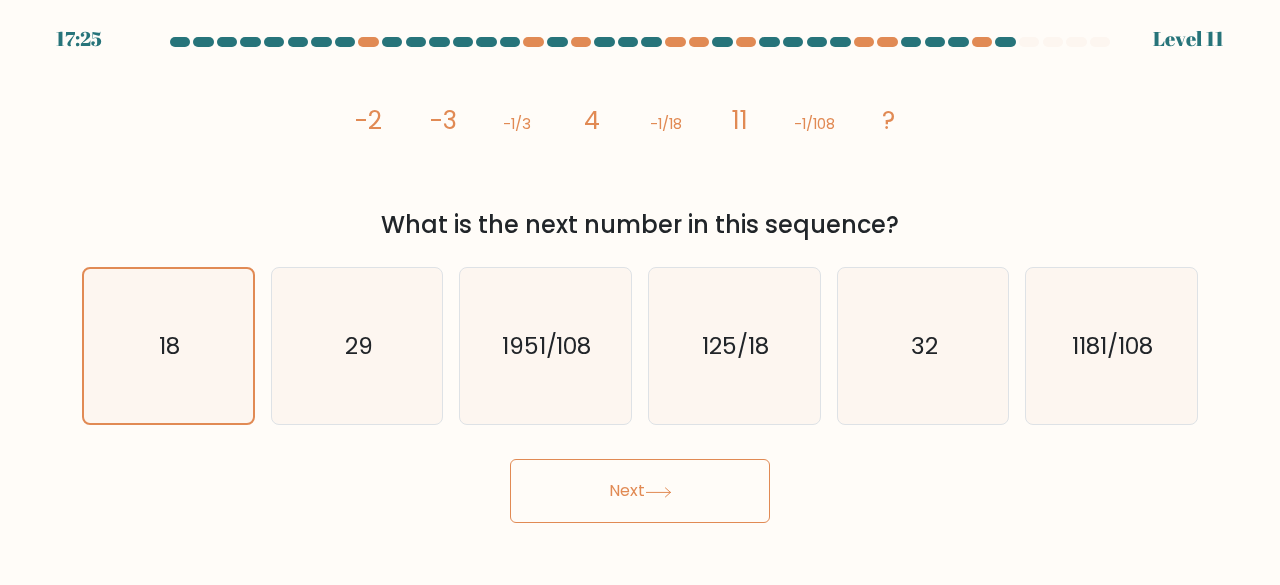 click on "Next" at bounding box center [640, 491] 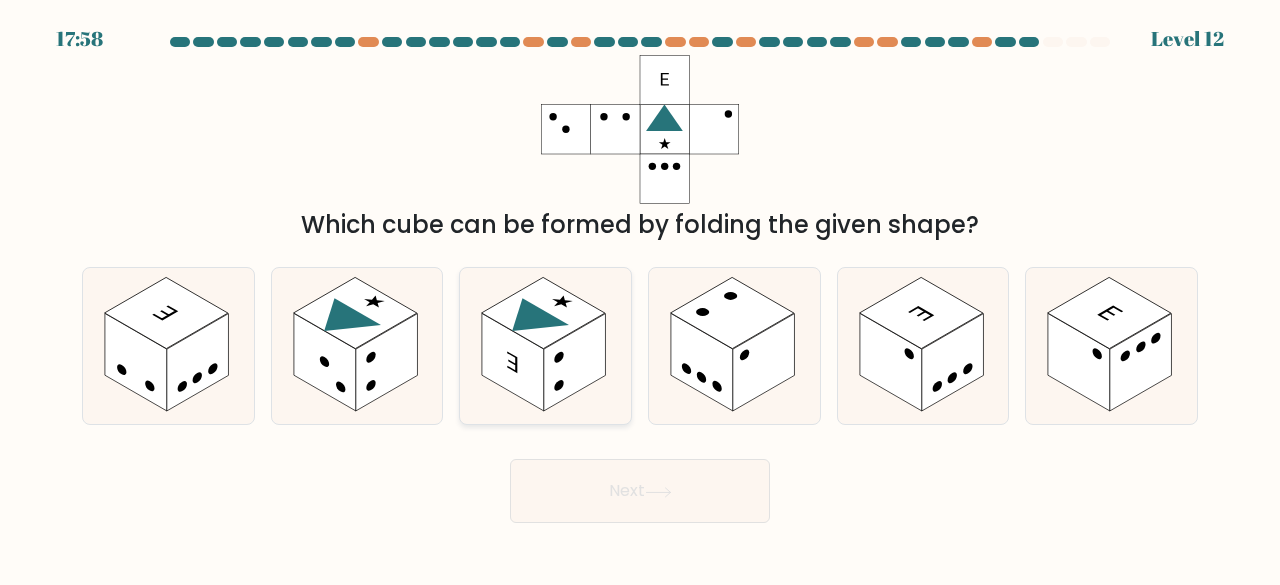 click 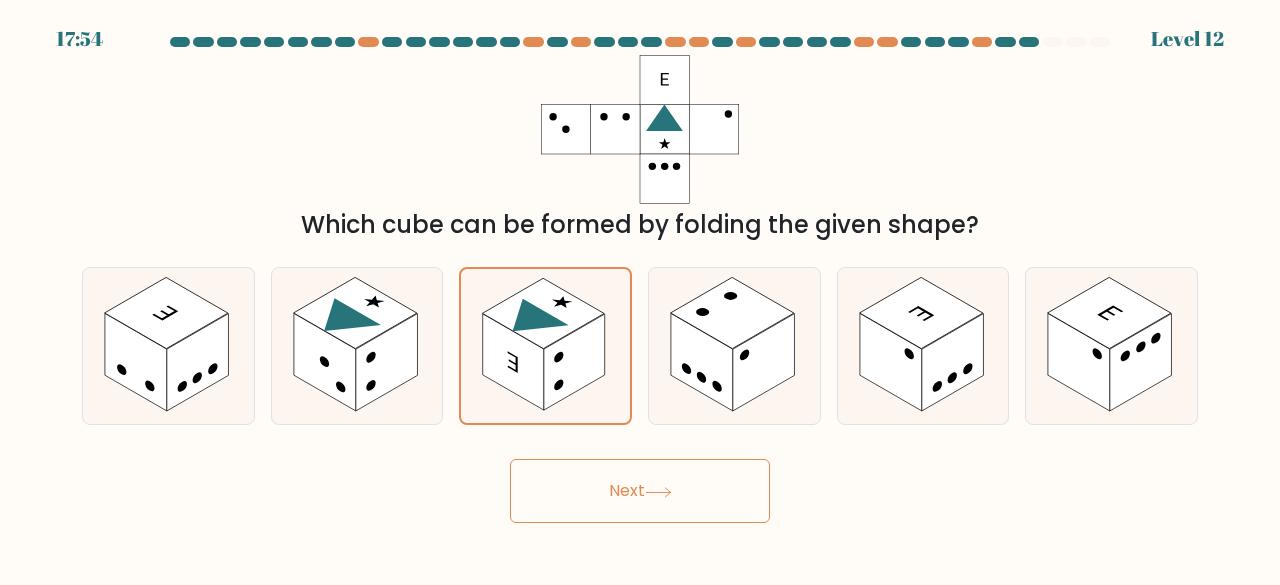 click on "Next" at bounding box center (640, 491) 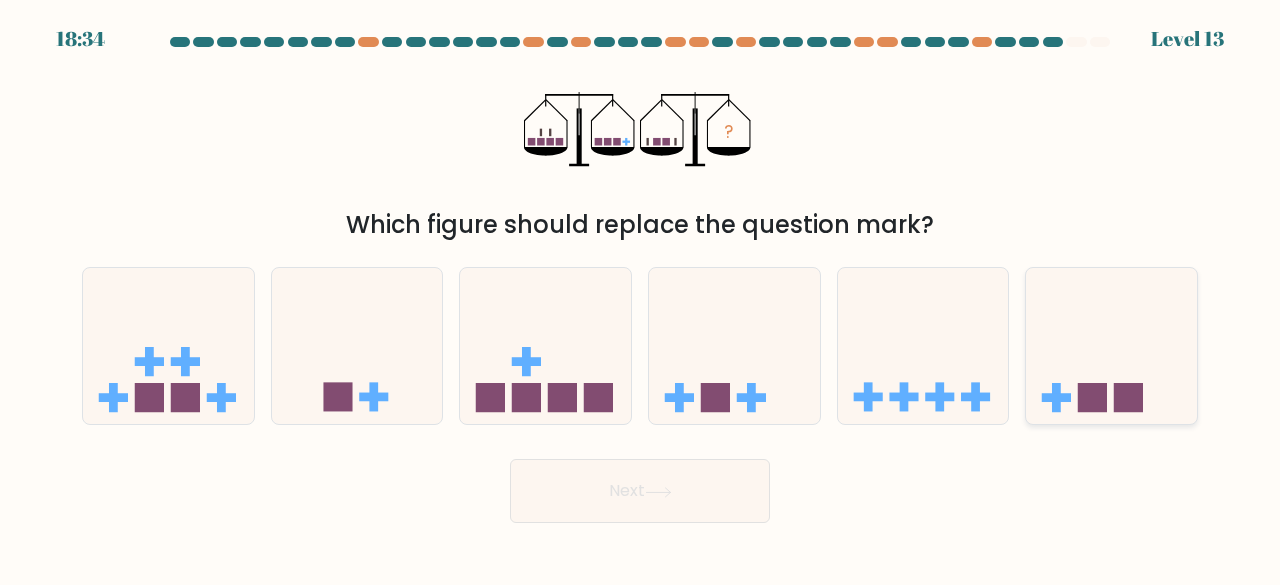 click 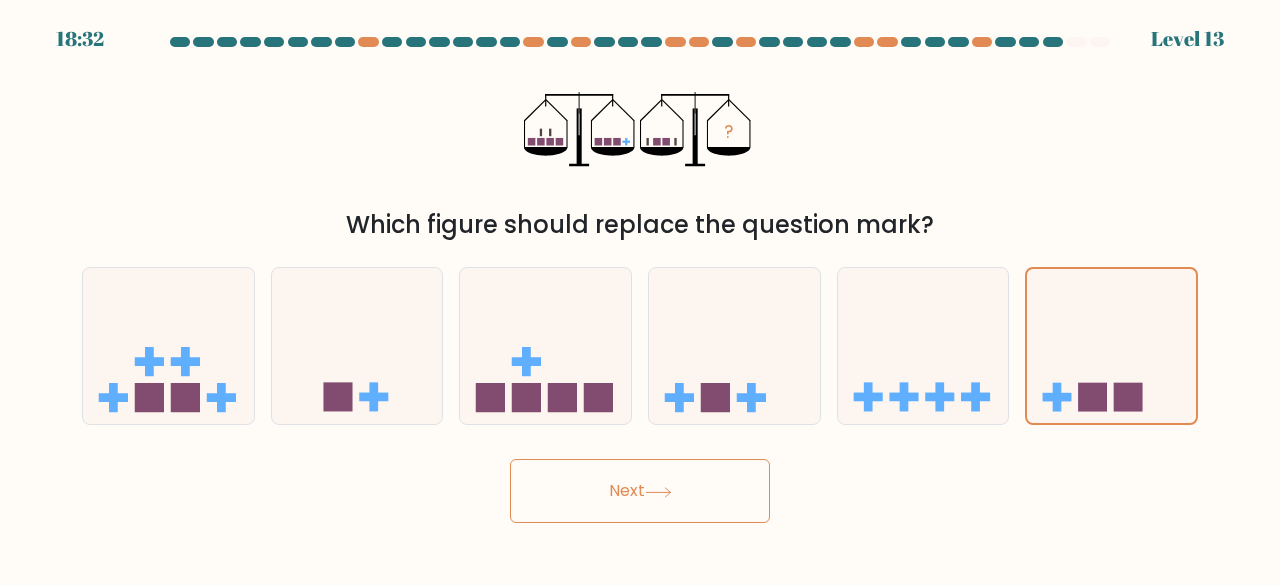 click on "Next" at bounding box center [640, 491] 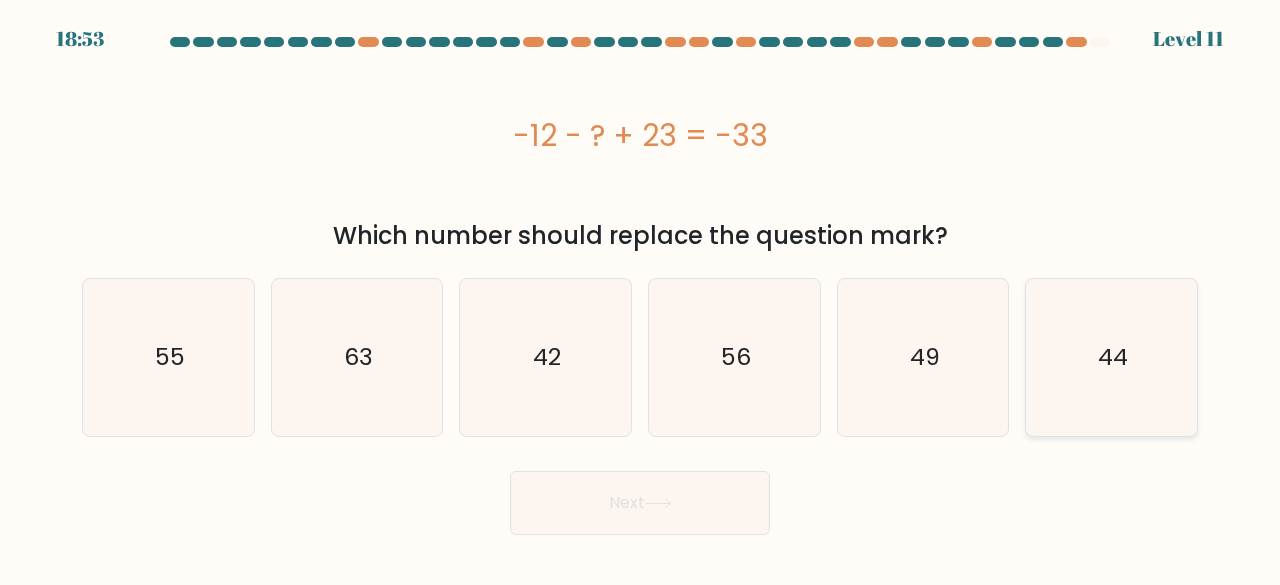 click on "44" 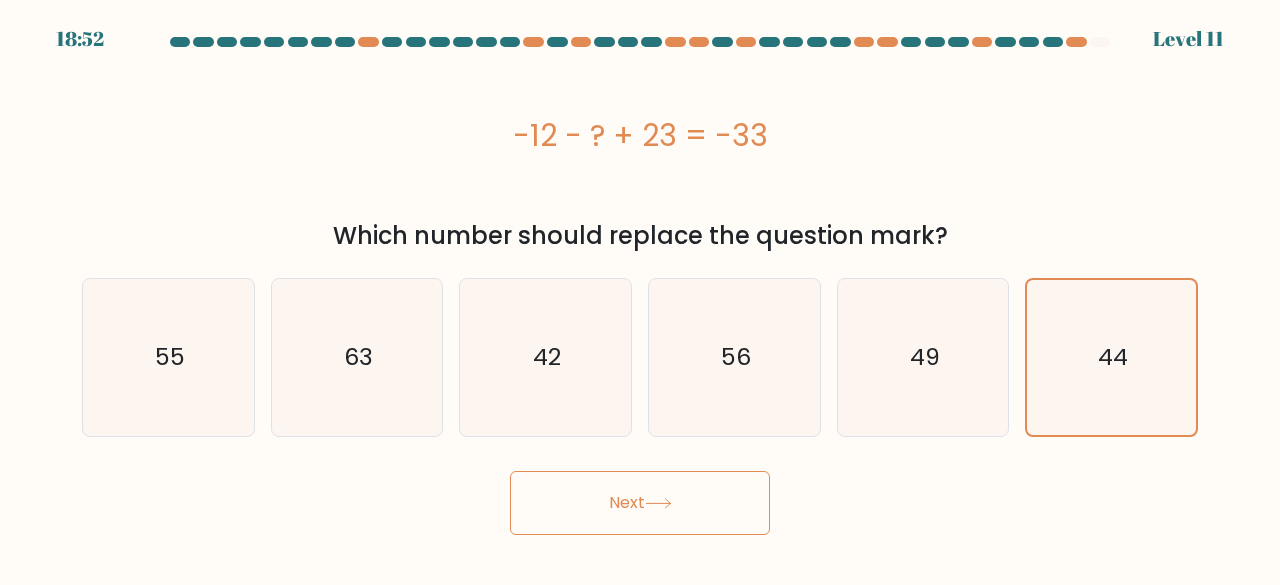 click on "Next" at bounding box center [640, 503] 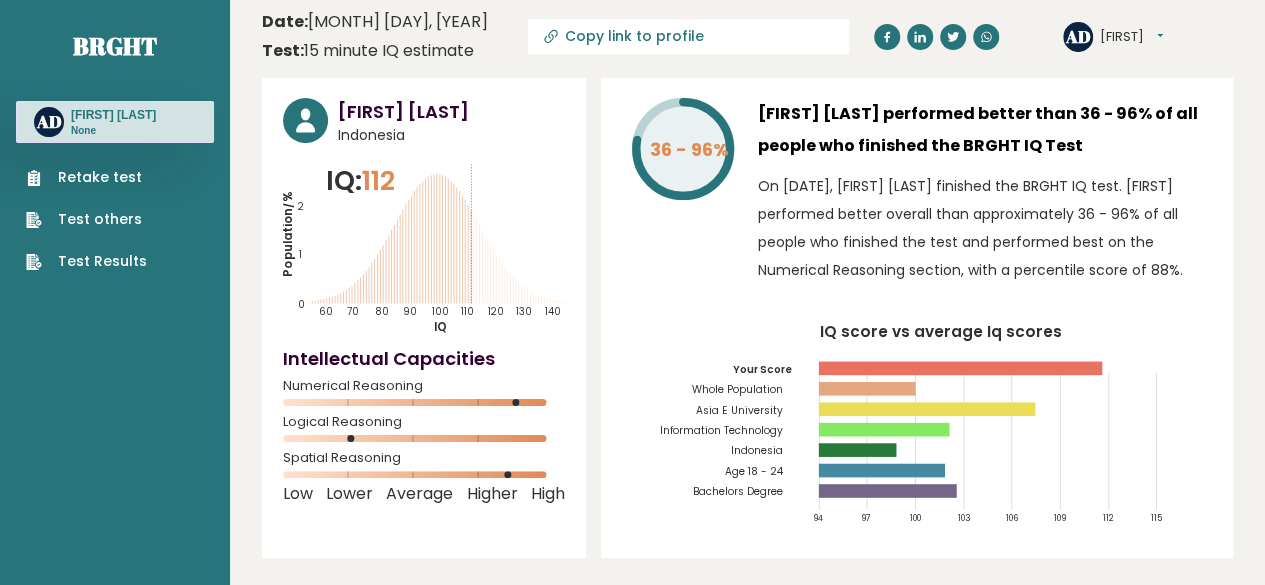 scroll, scrollTop: 0, scrollLeft: 0, axis: both 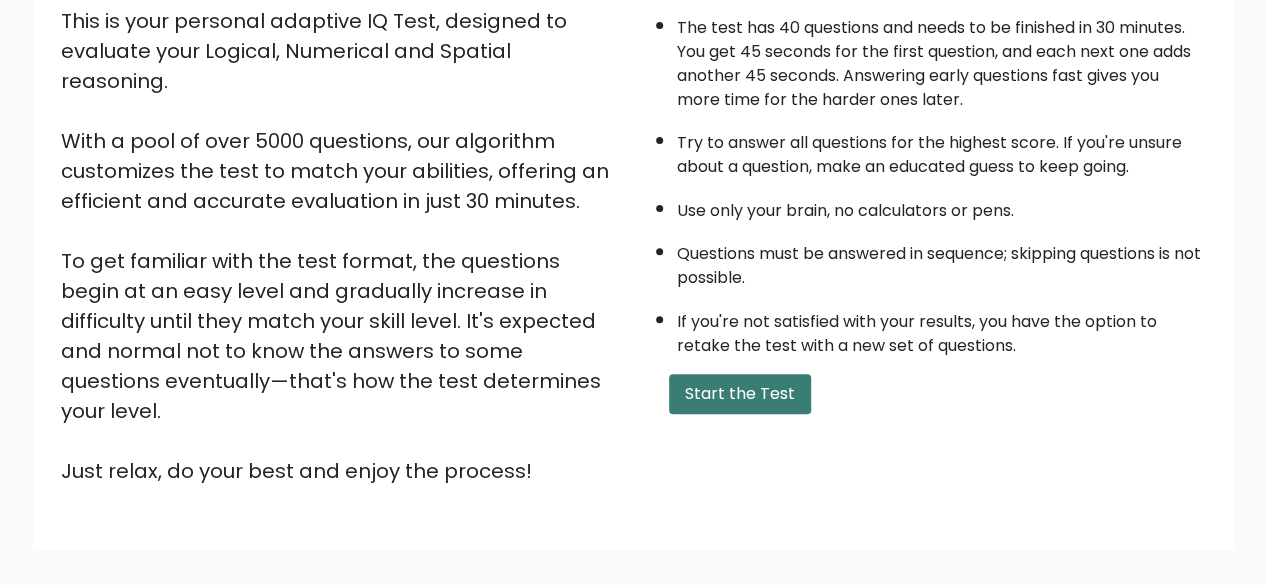 click on "Start the Test" at bounding box center [740, 394] 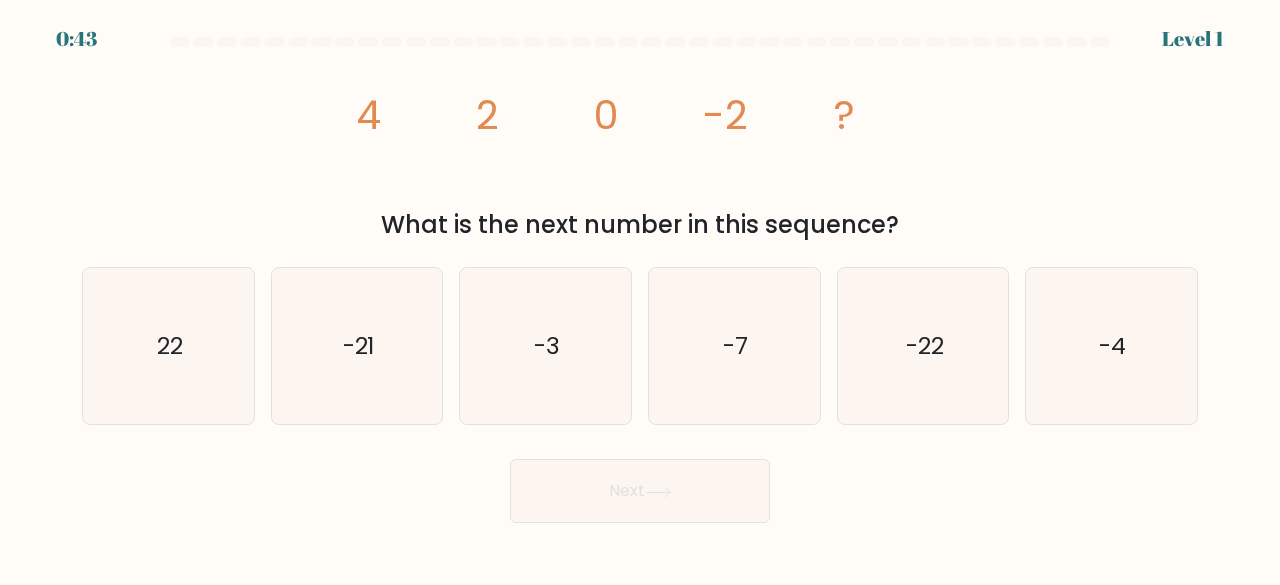 scroll, scrollTop: 0, scrollLeft: 0, axis: both 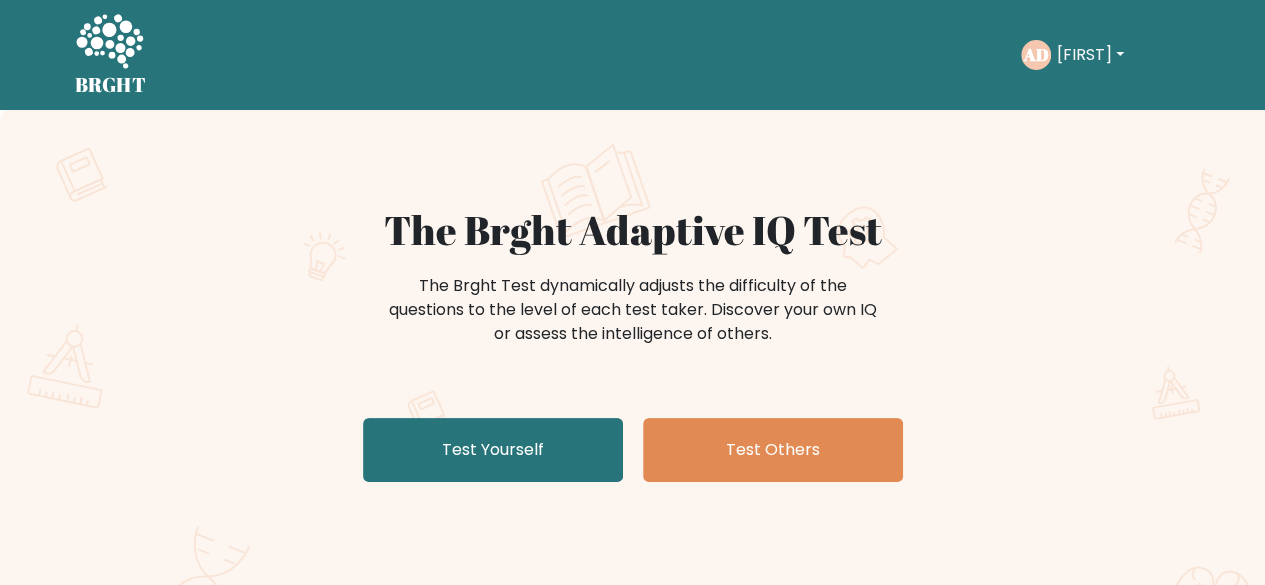 click on "[FIRST]" at bounding box center [1090, 55] 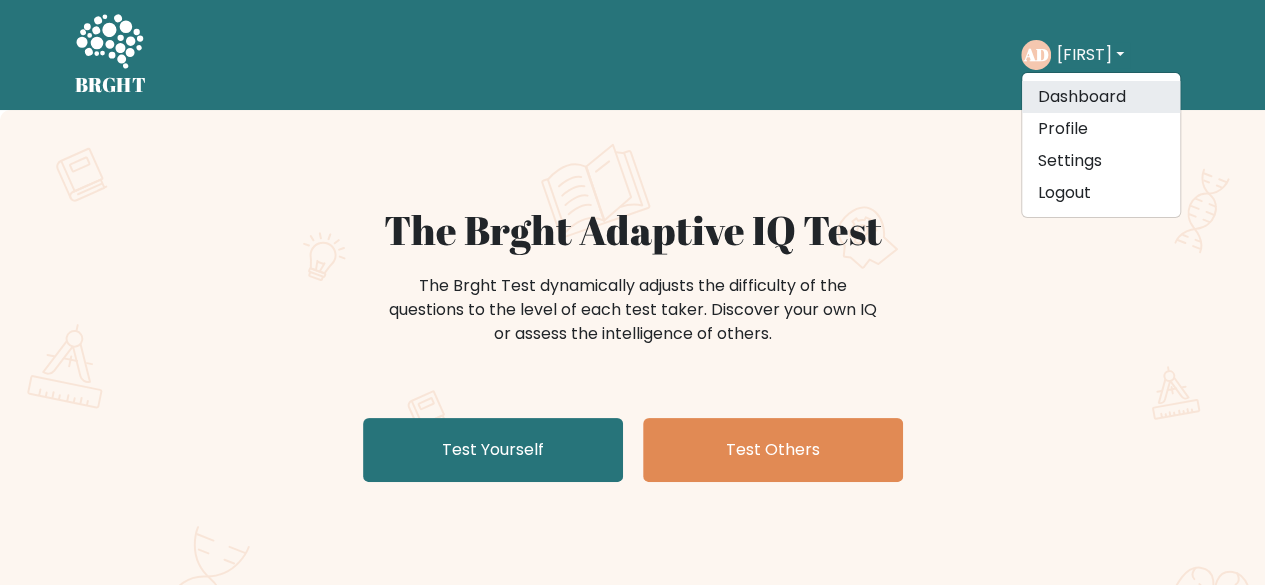 click on "Dashboard" at bounding box center (1101, 97) 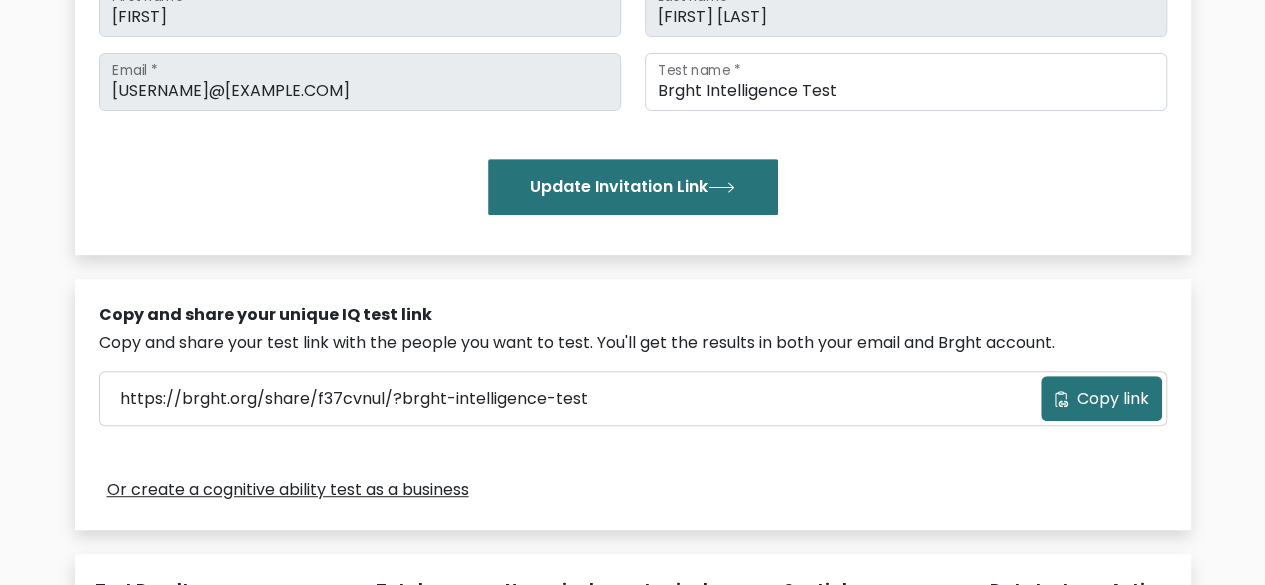 scroll, scrollTop: 354, scrollLeft: 0, axis: vertical 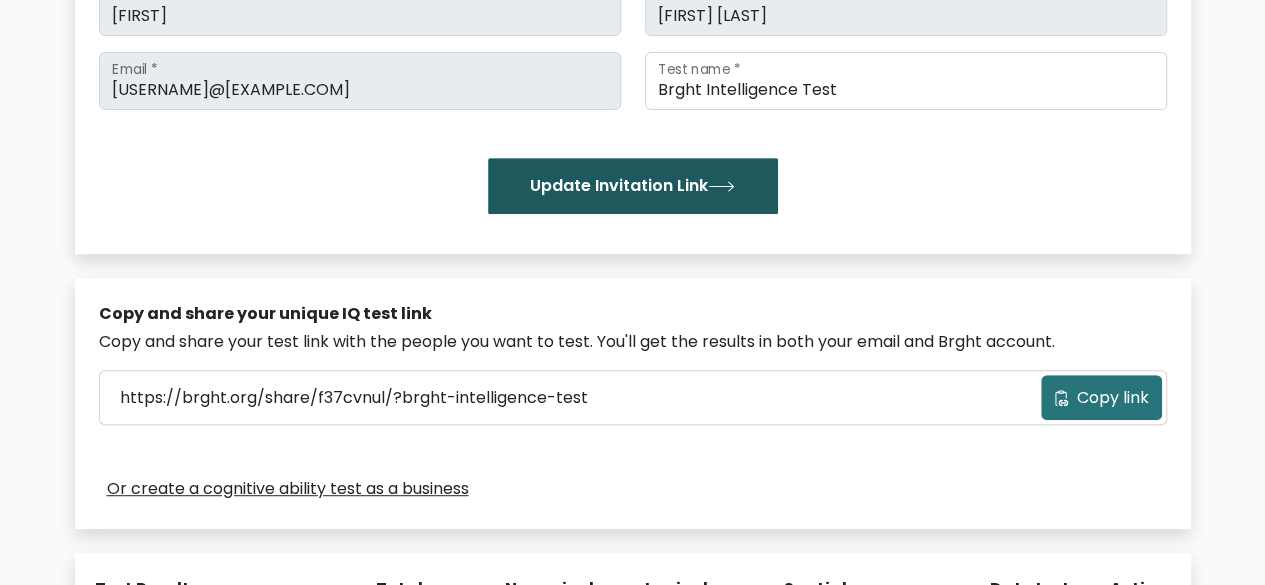 click on "Update Invitation Link" at bounding box center [633, 186] 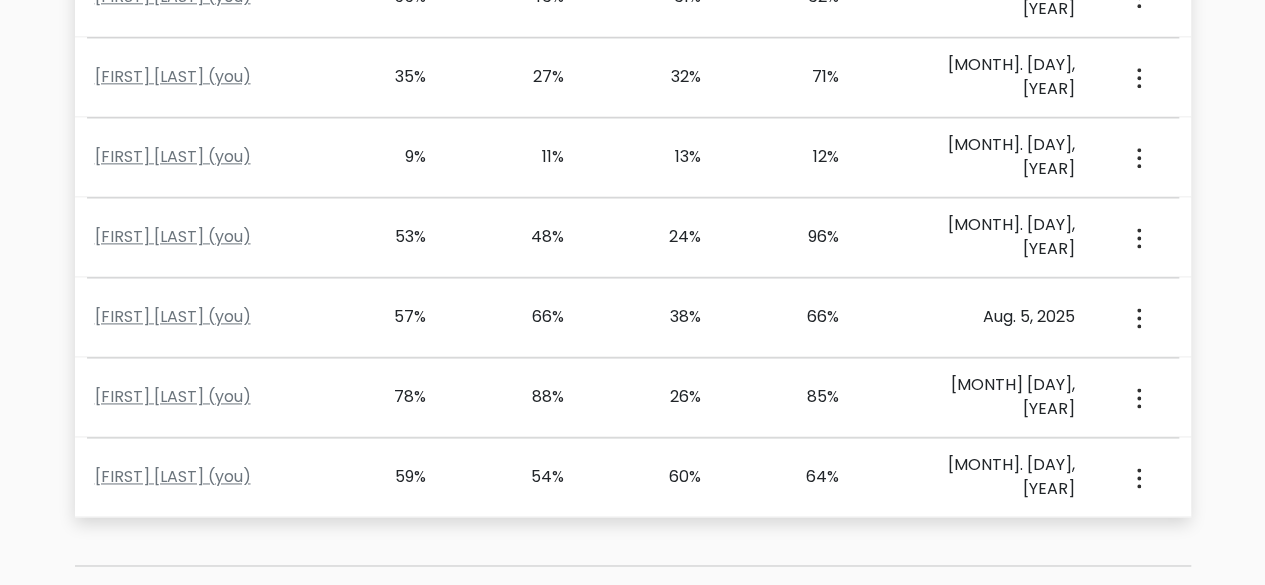 scroll, scrollTop: 1261, scrollLeft: 0, axis: vertical 